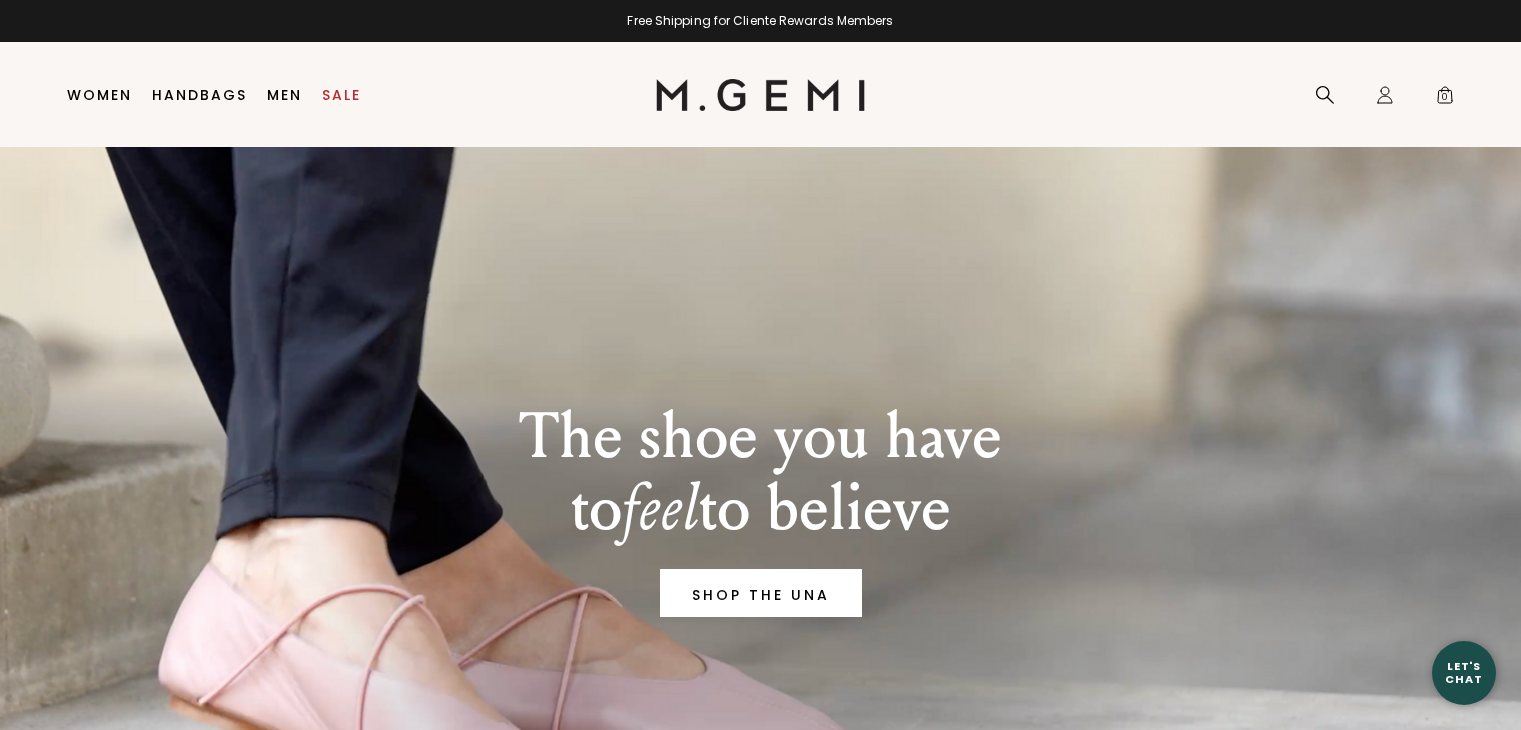 scroll, scrollTop: 0, scrollLeft: 0, axis: both 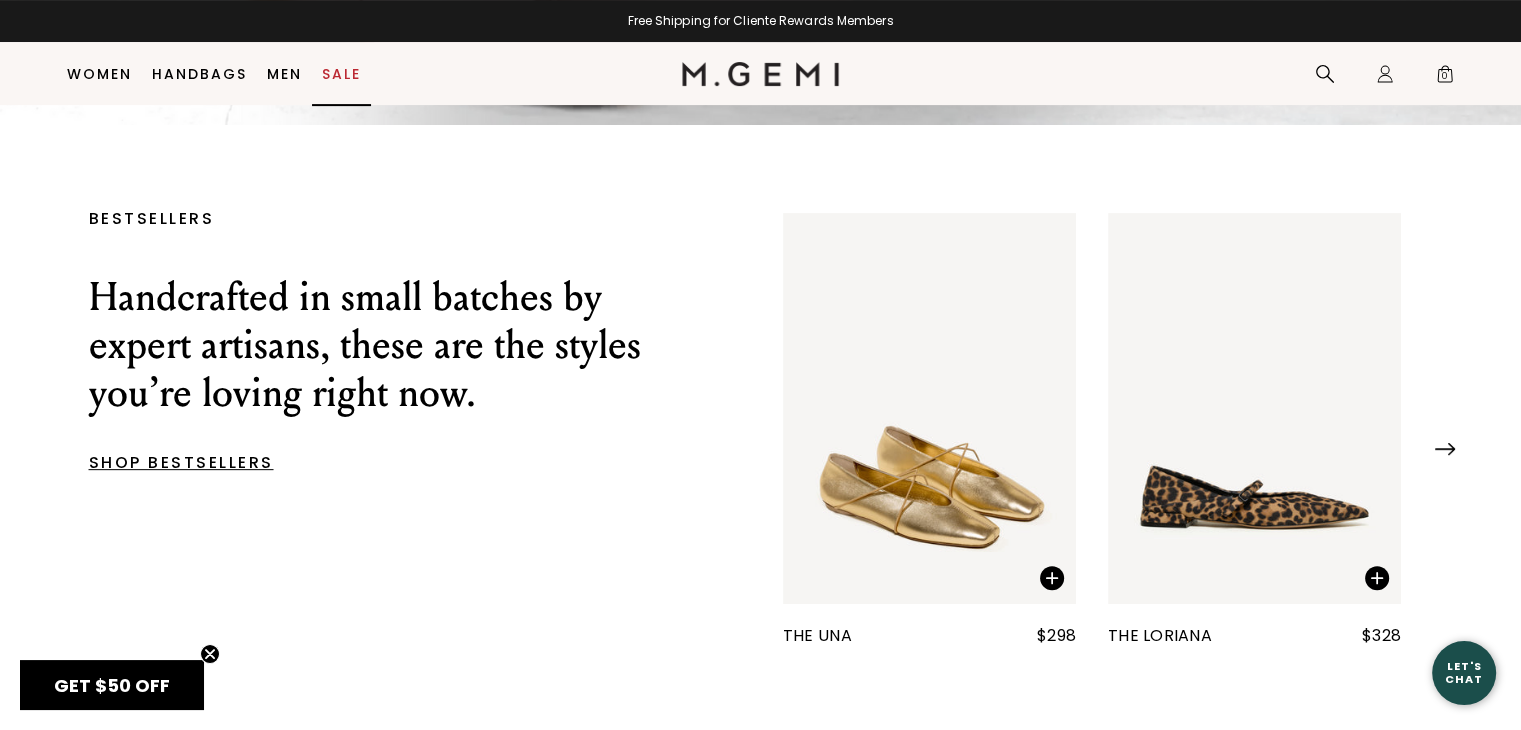 click on "Sale" at bounding box center [341, 74] 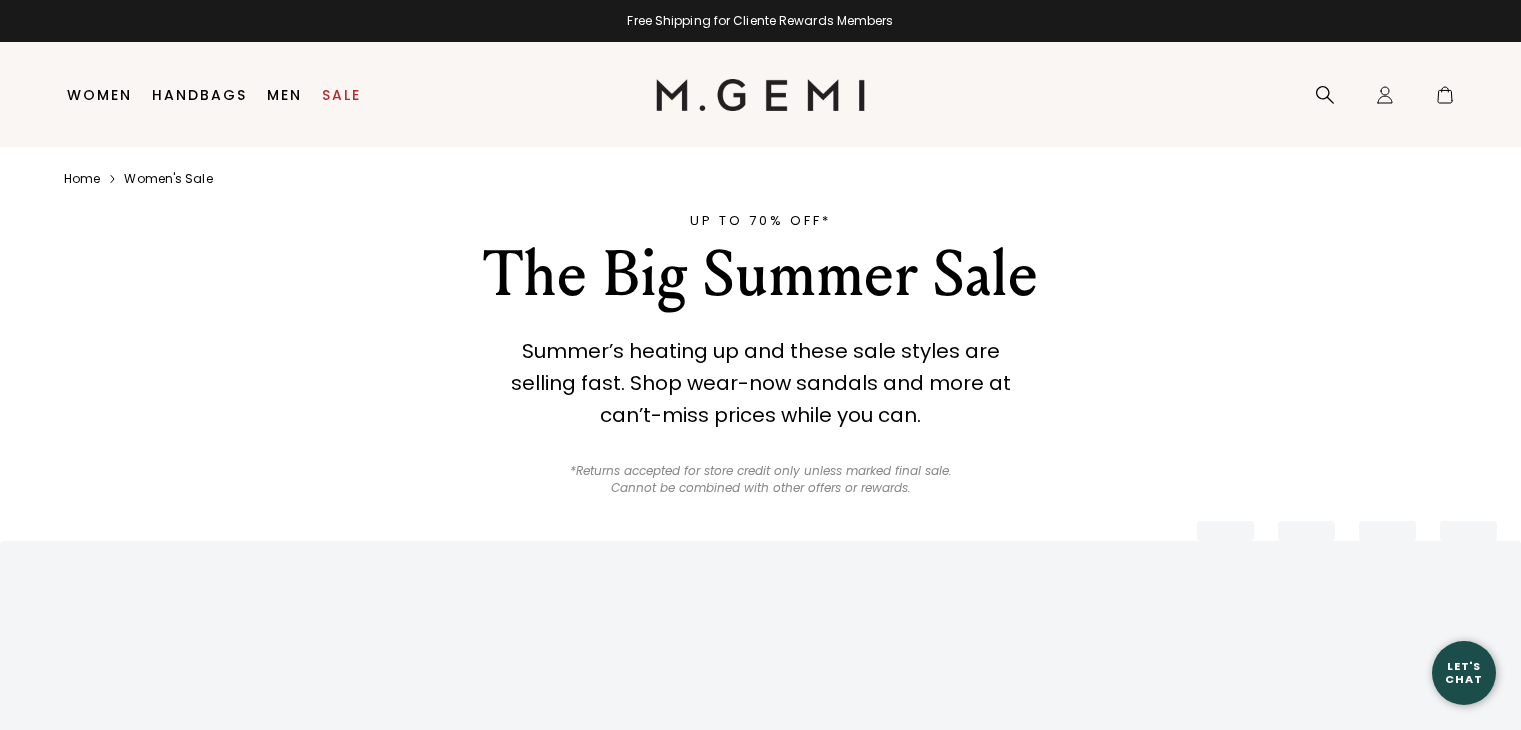 scroll, scrollTop: 0, scrollLeft: 0, axis: both 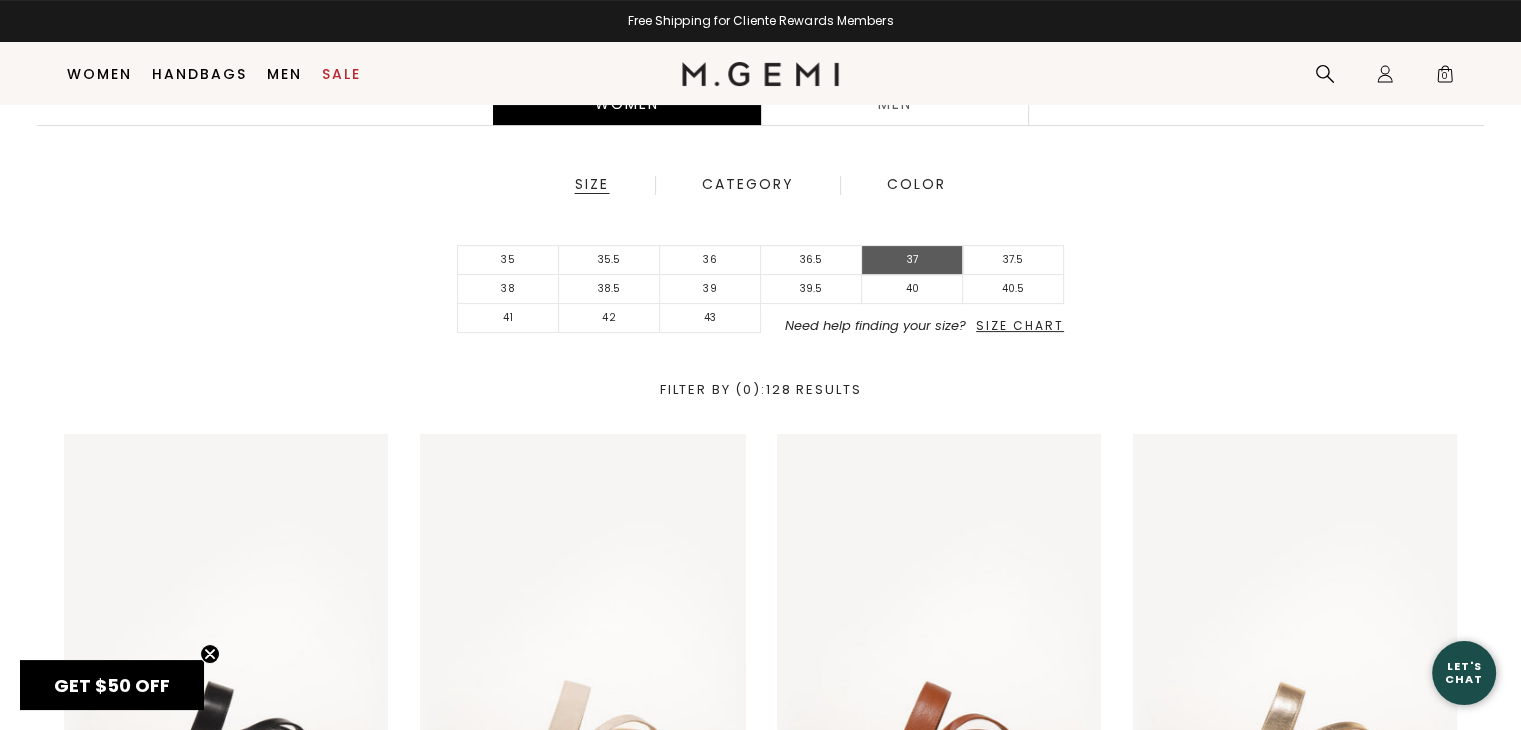 click on "37" at bounding box center [912, 260] 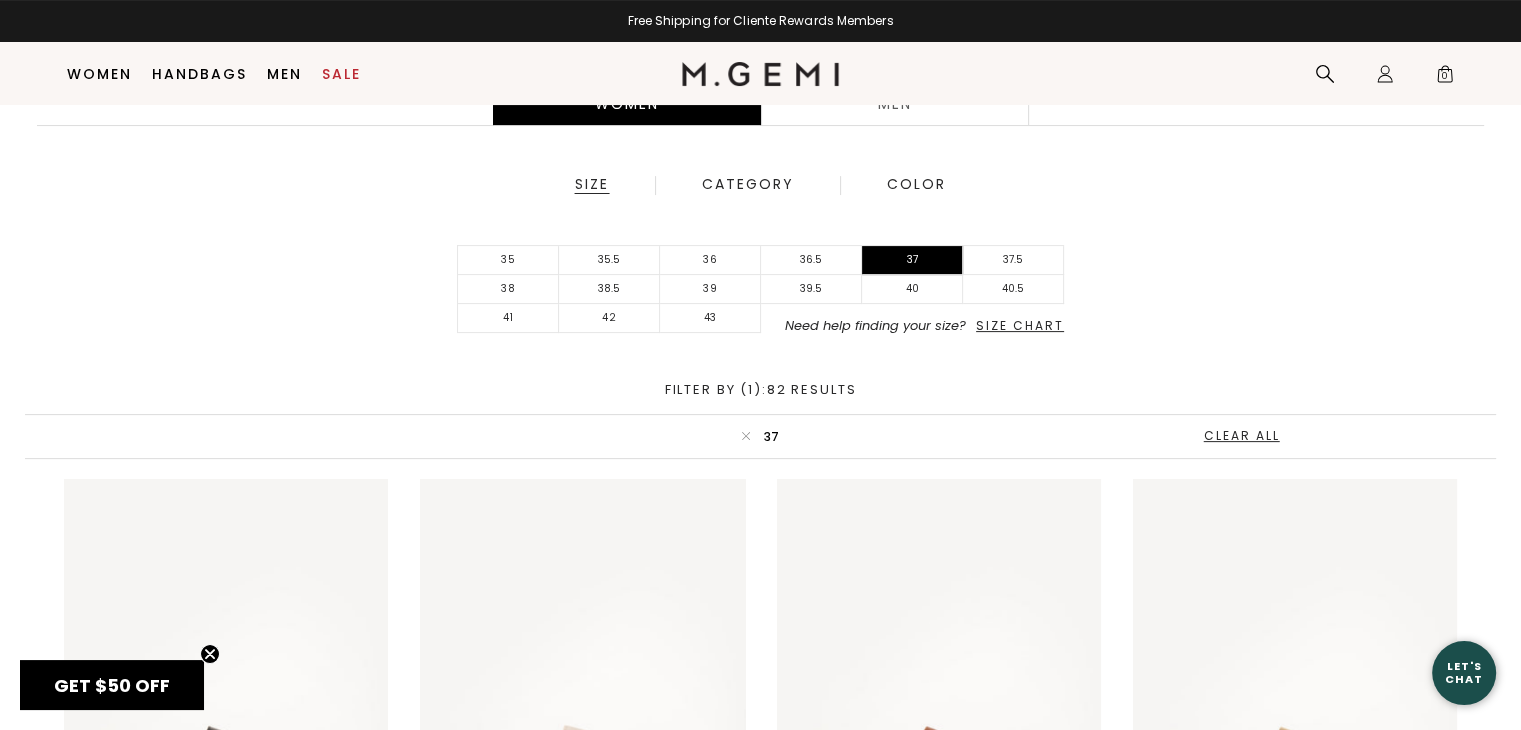 click on "Category" at bounding box center [748, 185] 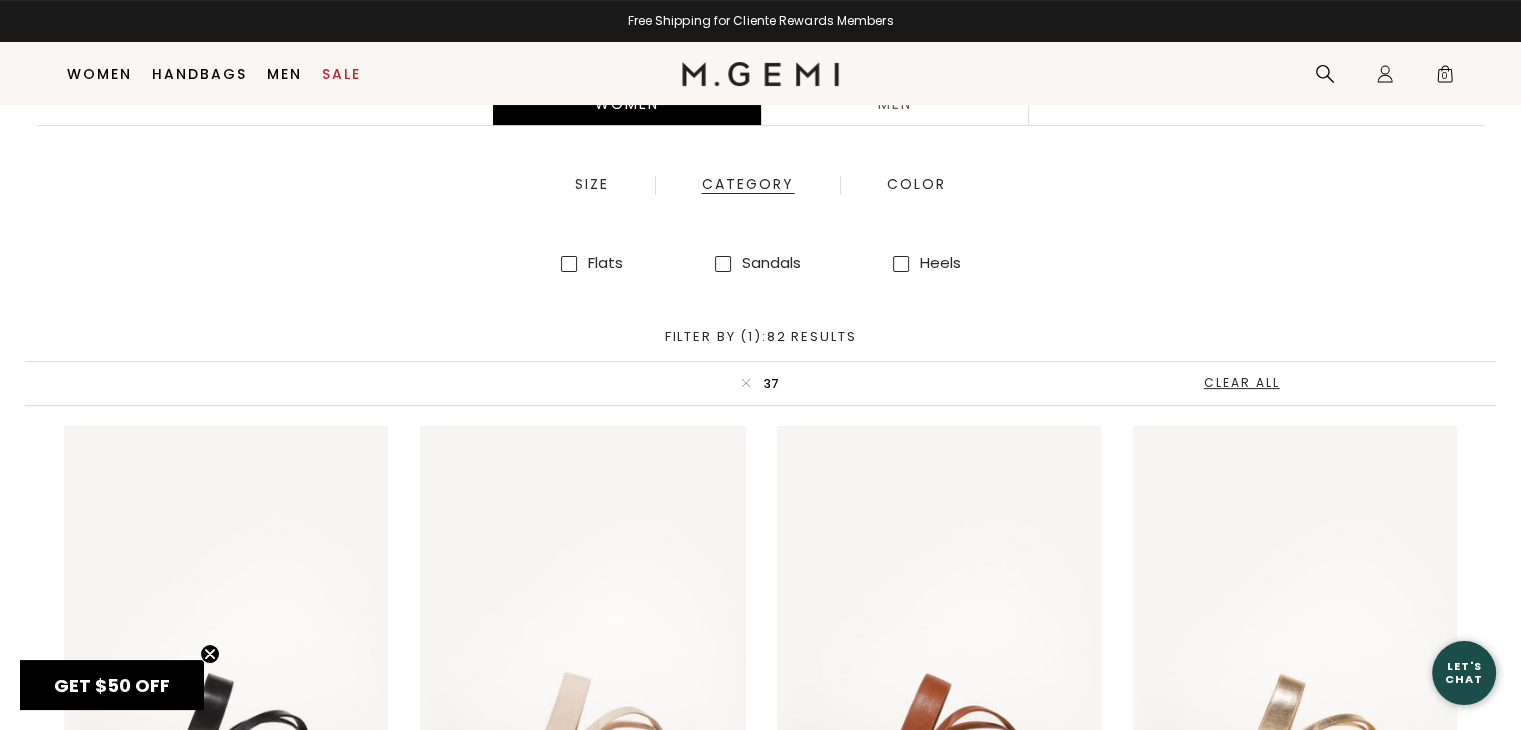click at bounding box center [569, 264] 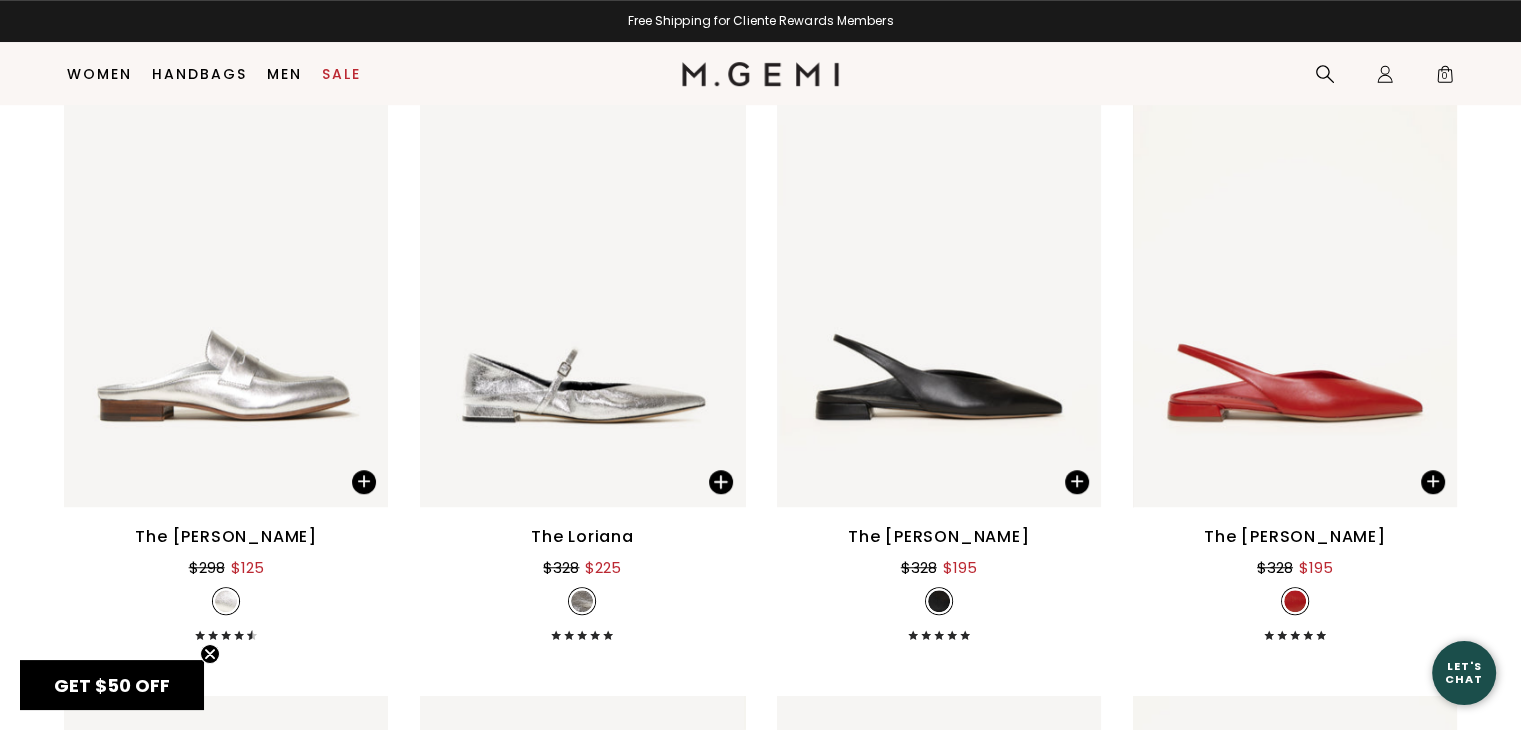 scroll, scrollTop: 1460, scrollLeft: 0, axis: vertical 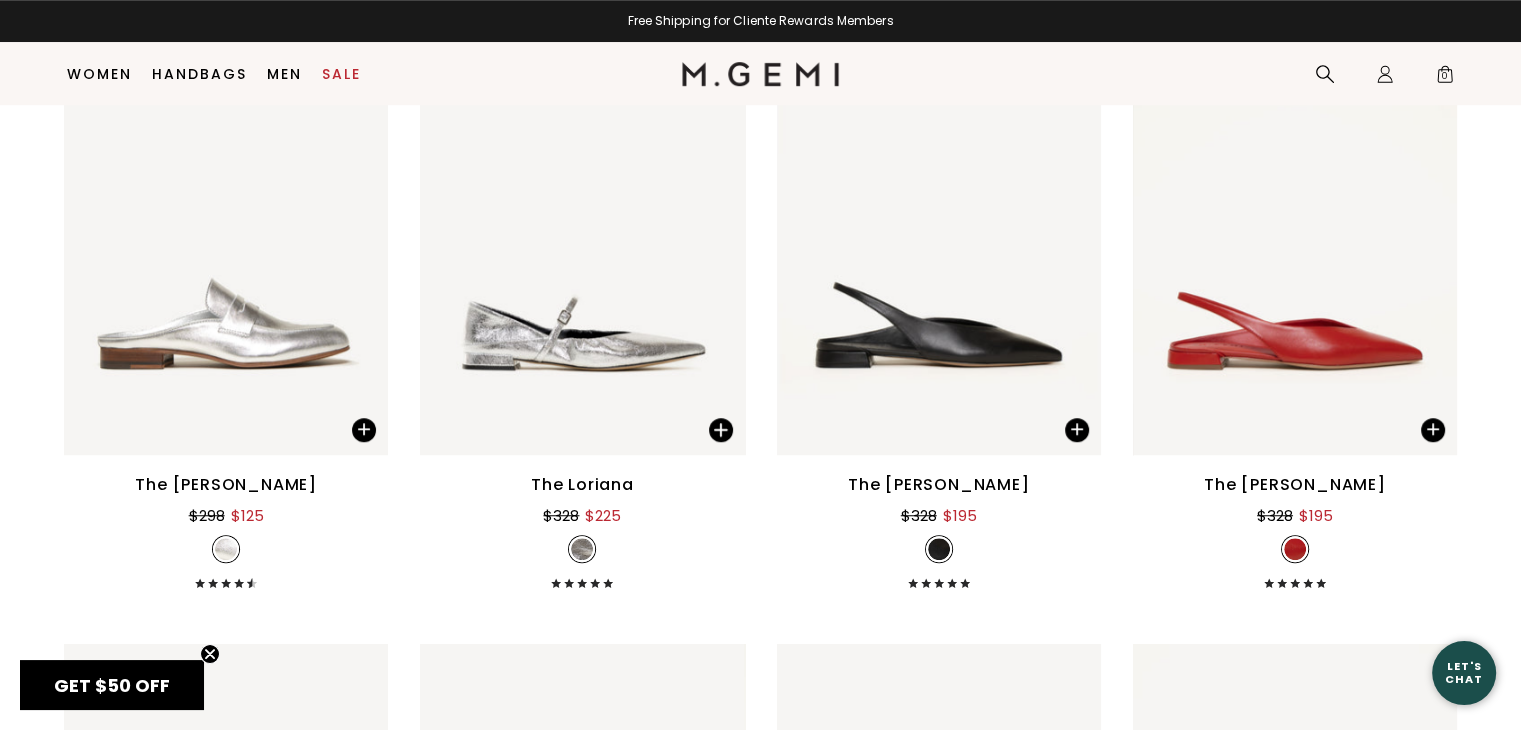 drag, startPoint x: 1529, startPoint y: 113, endPoint x: 1458, endPoint y: 277, distance: 178.70926 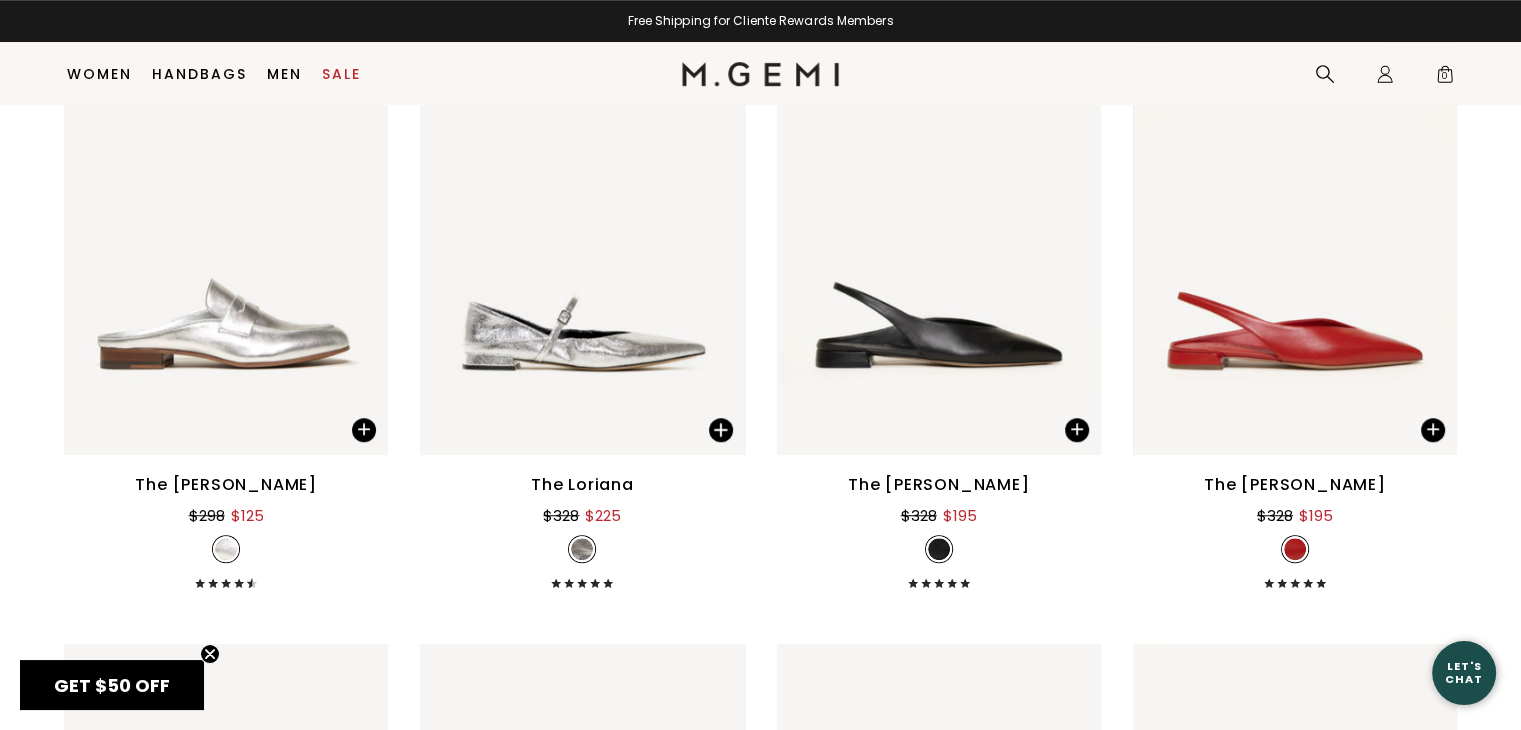 click on "Accessibility Screen-Reader Guide, Feedback, and Issue Reporting | New window
in available credit
Go Back
Skip to content
Free Shipping for Cliente Rewards Members
Icons/20x20/hamburger@2x
Women
Shop All Shoes
flats" at bounding box center [760, -1095] 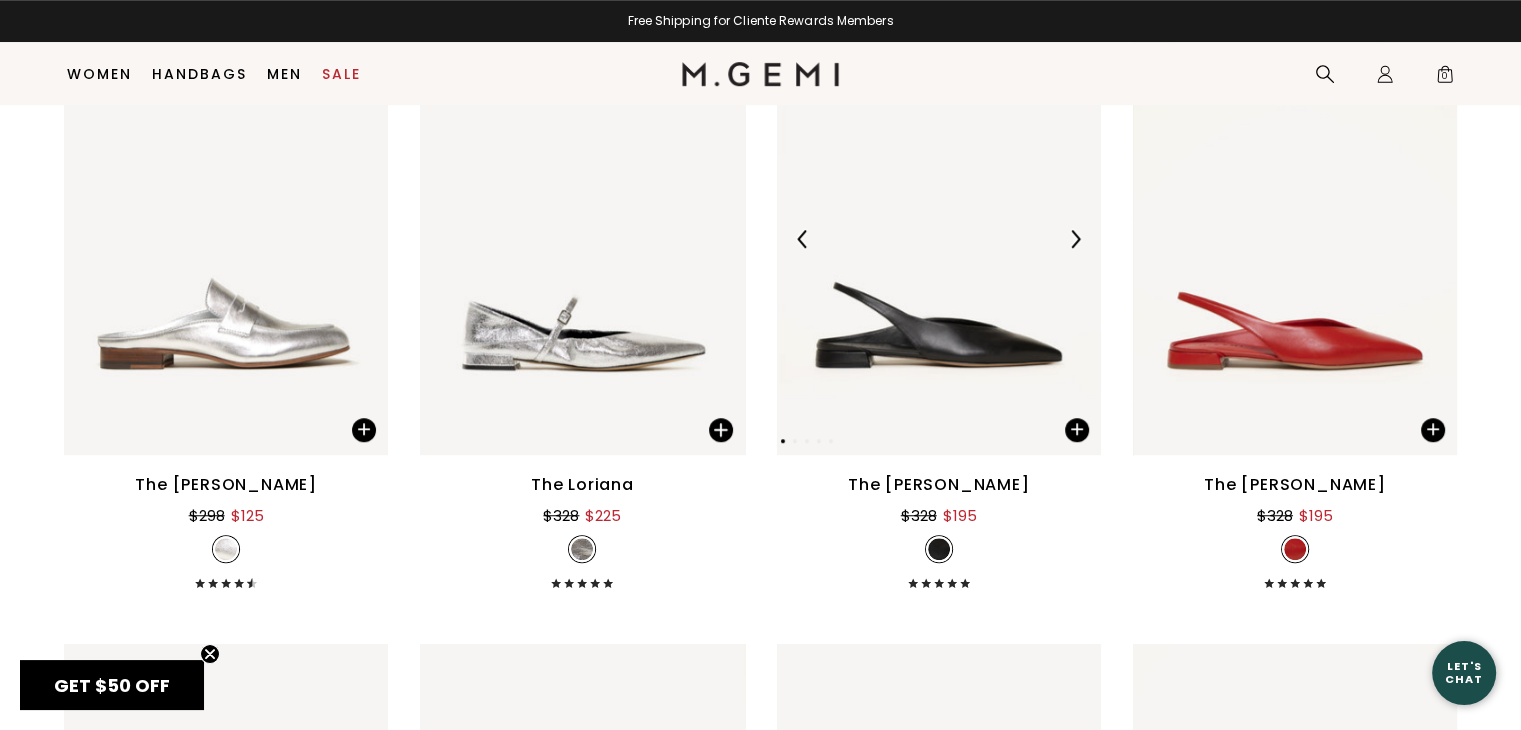 click at bounding box center [939, 239] 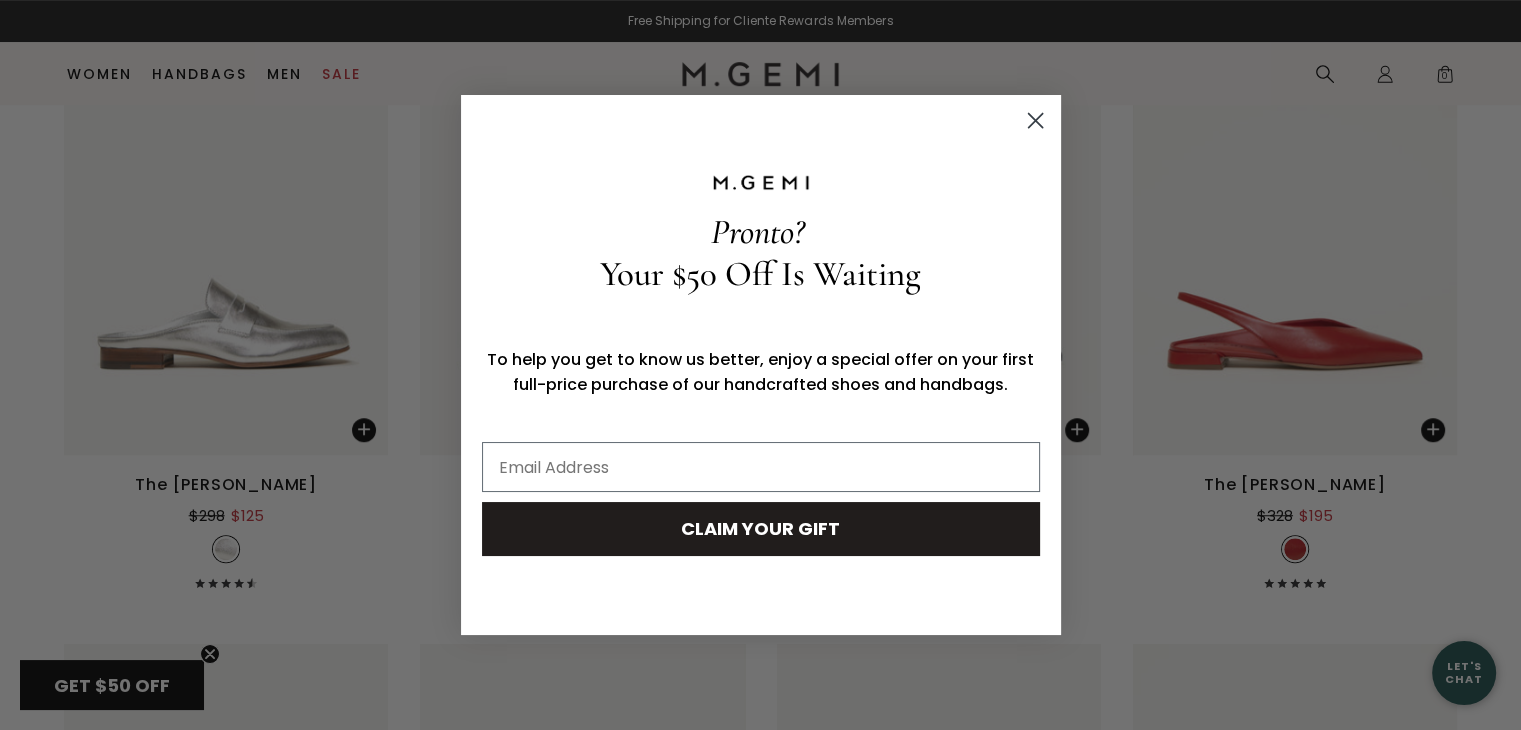 click 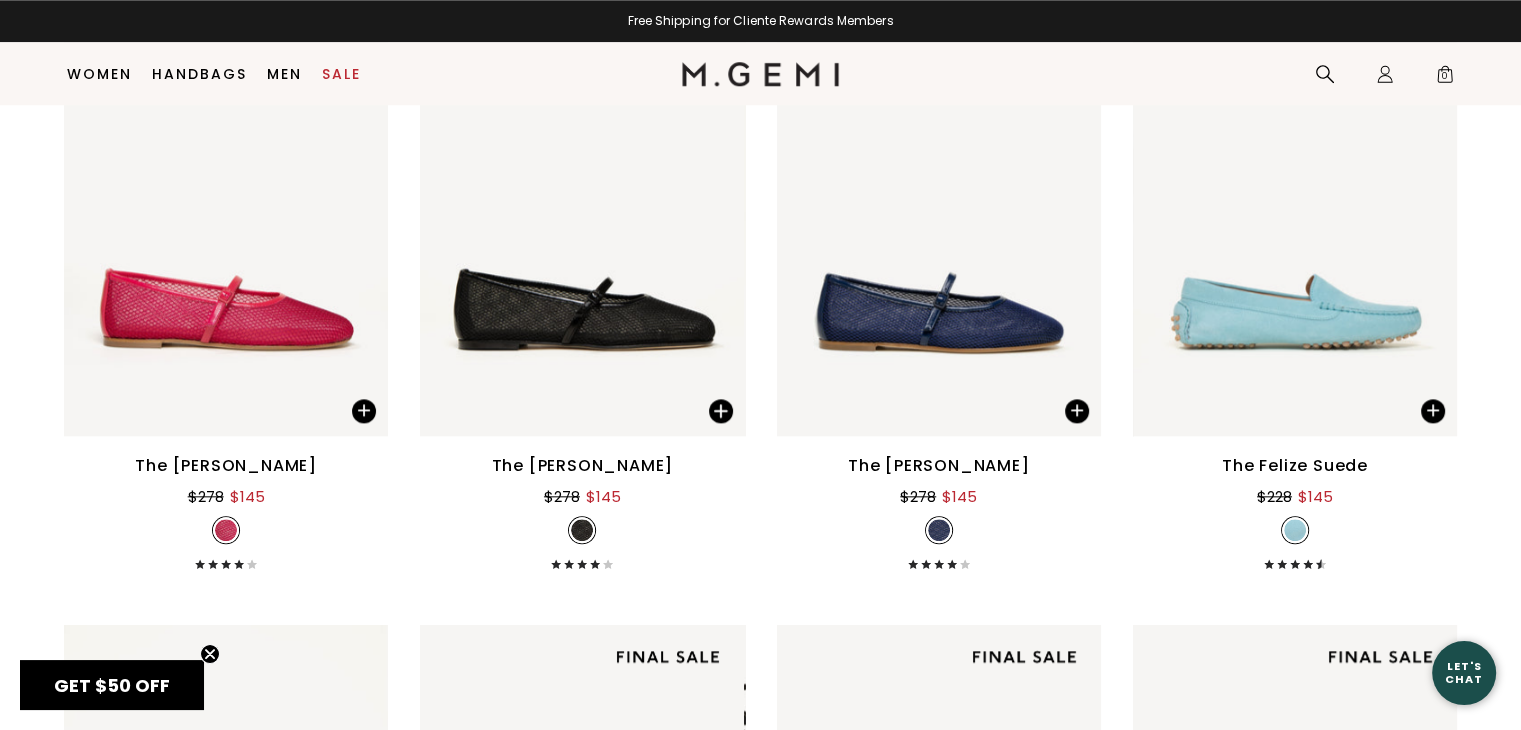 scroll, scrollTop: 2107, scrollLeft: 0, axis: vertical 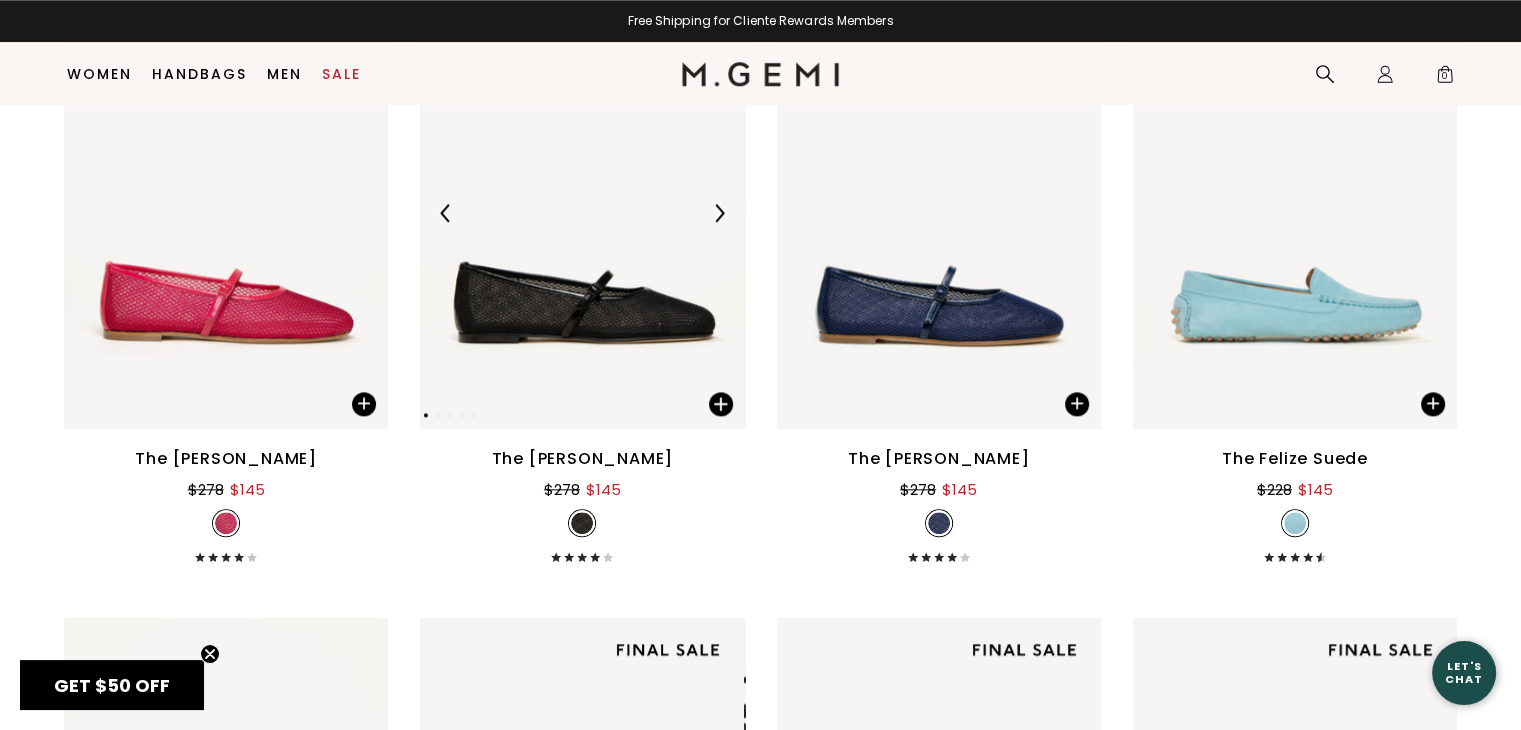 click at bounding box center [582, 213] 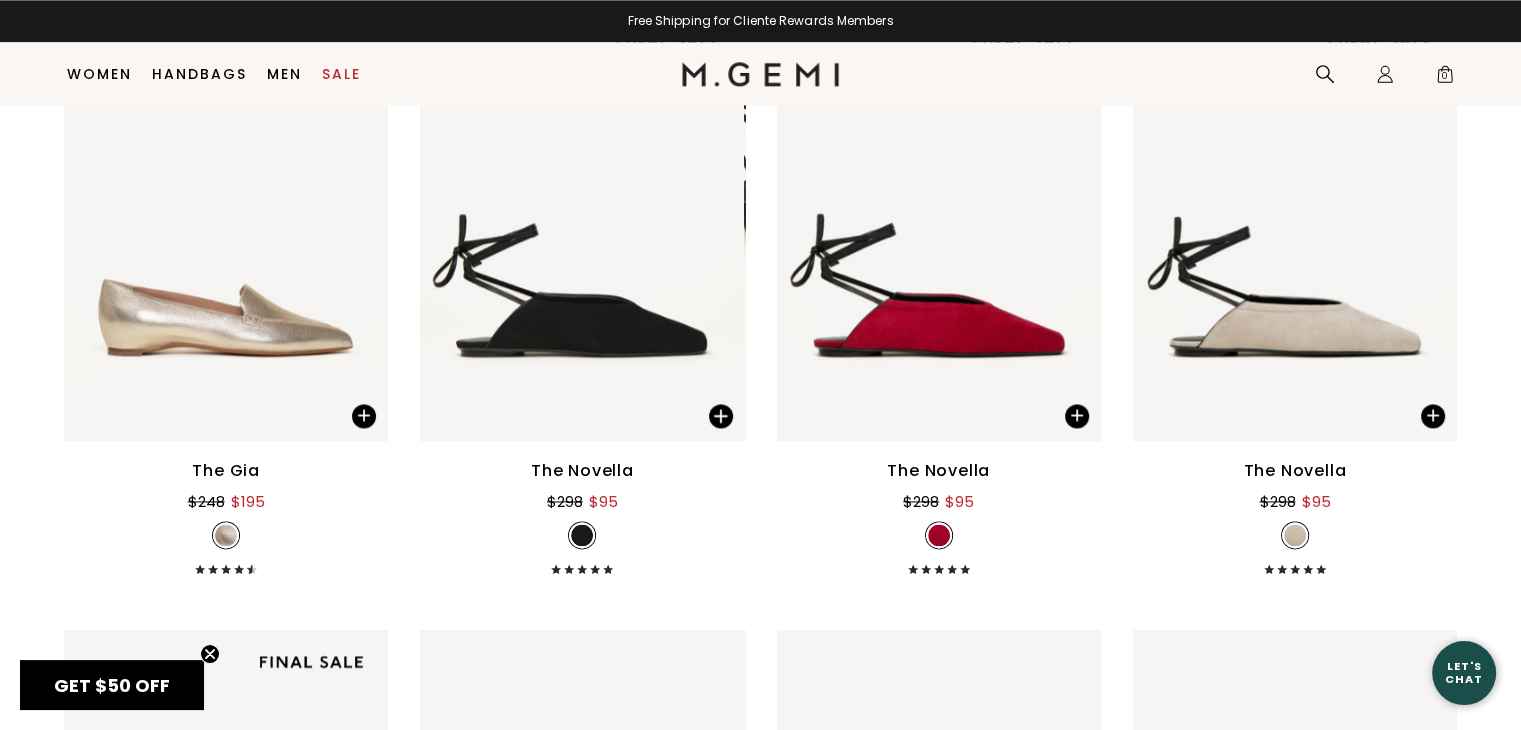 scroll, scrollTop: 2729, scrollLeft: 0, axis: vertical 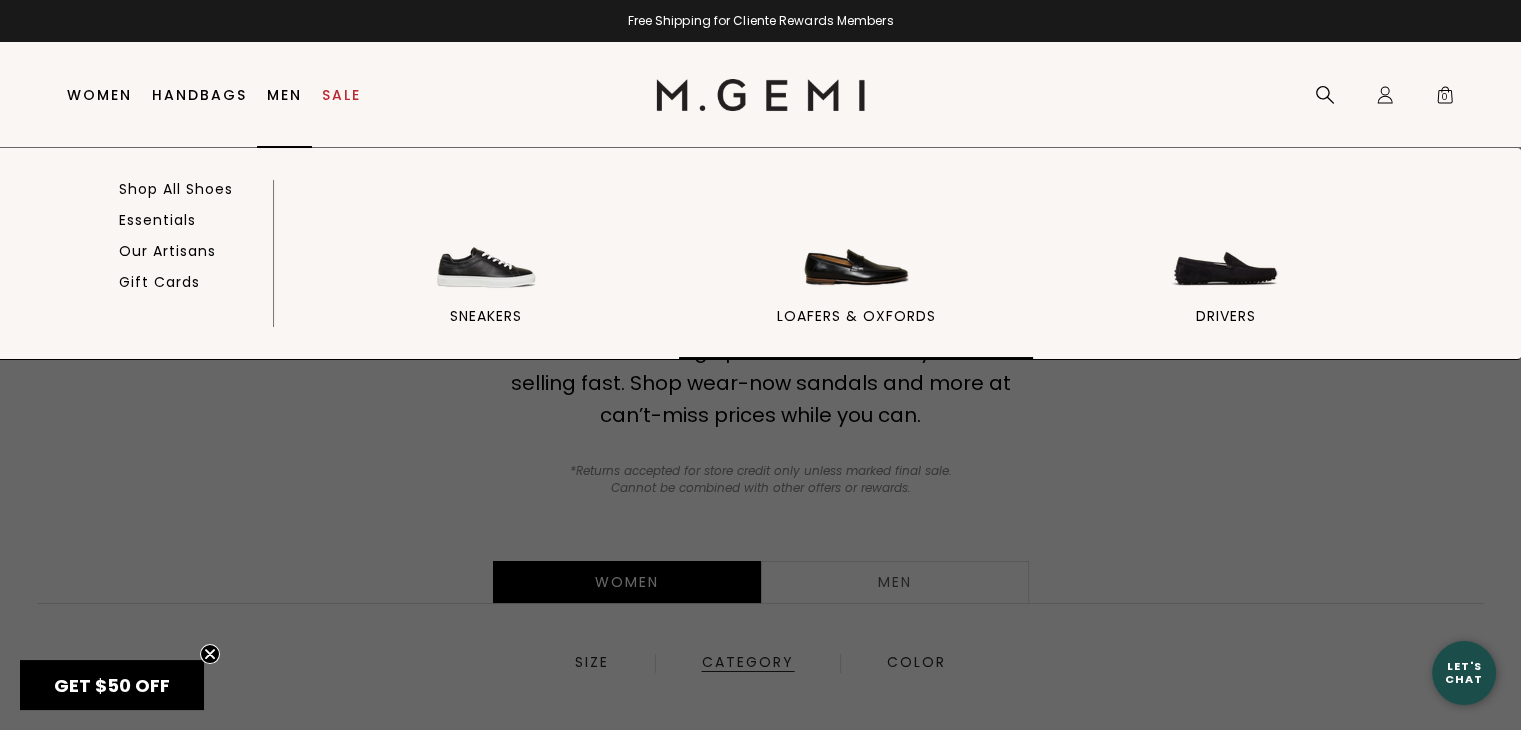 click at bounding box center [856, 241] 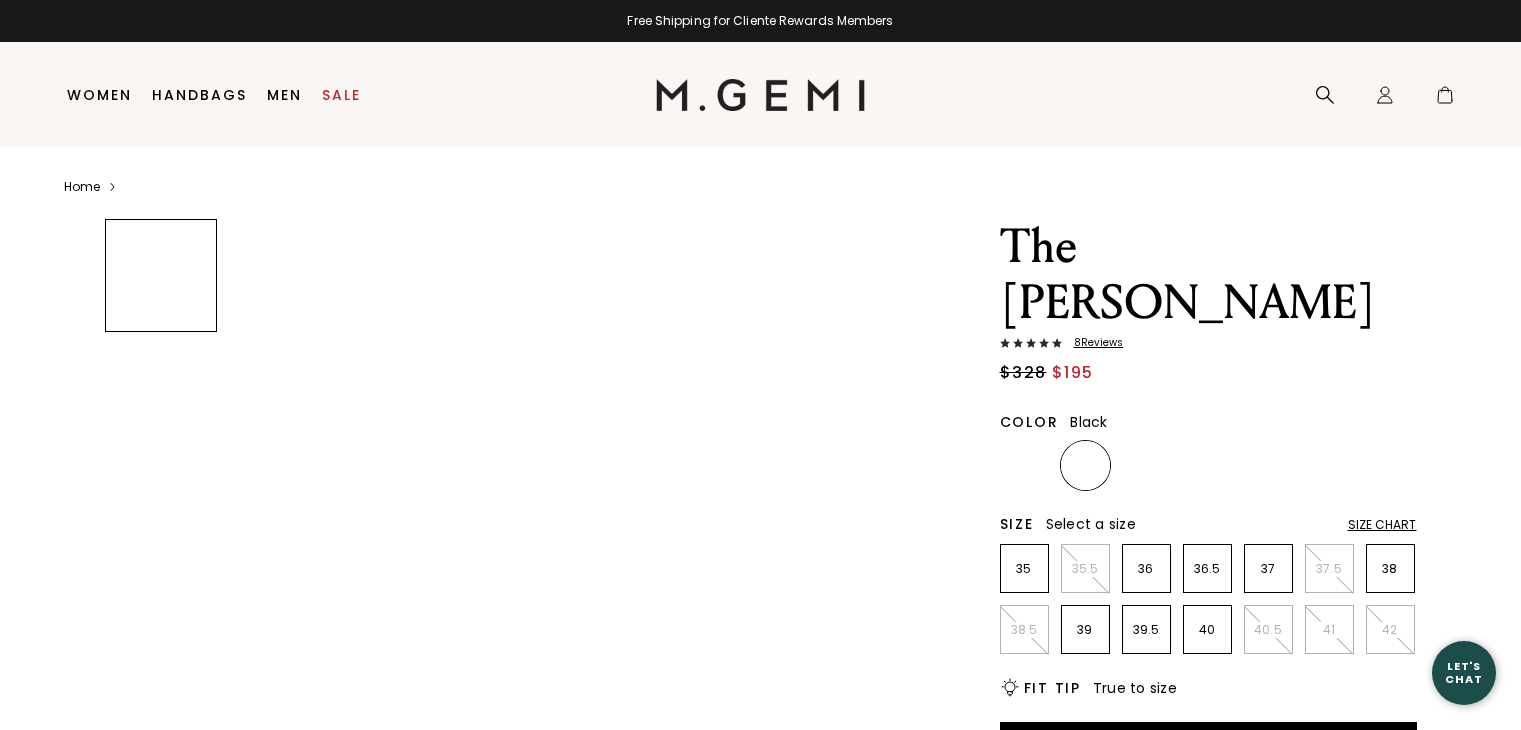 scroll, scrollTop: 0, scrollLeft: 0, axis: both 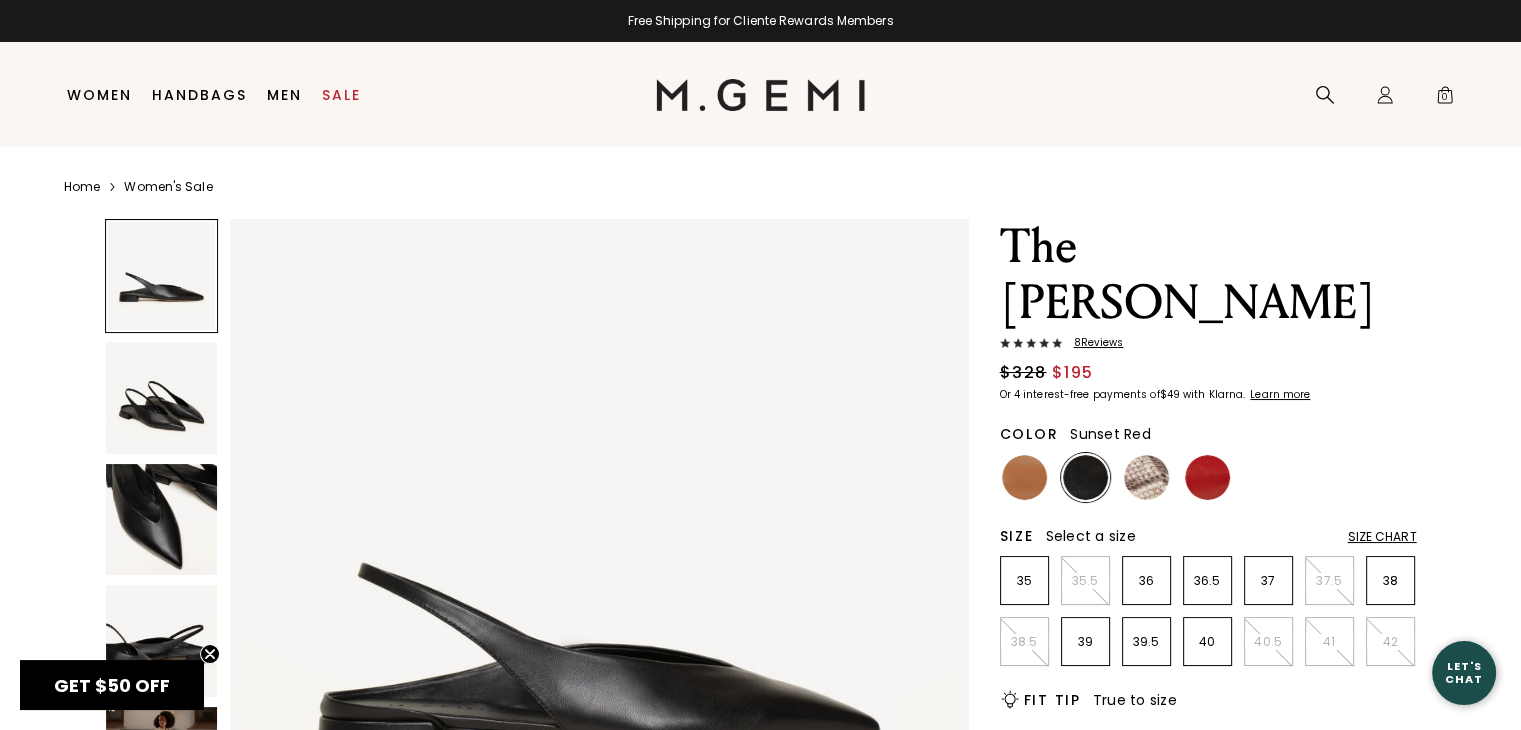 click at bounding box center [1207, 477] 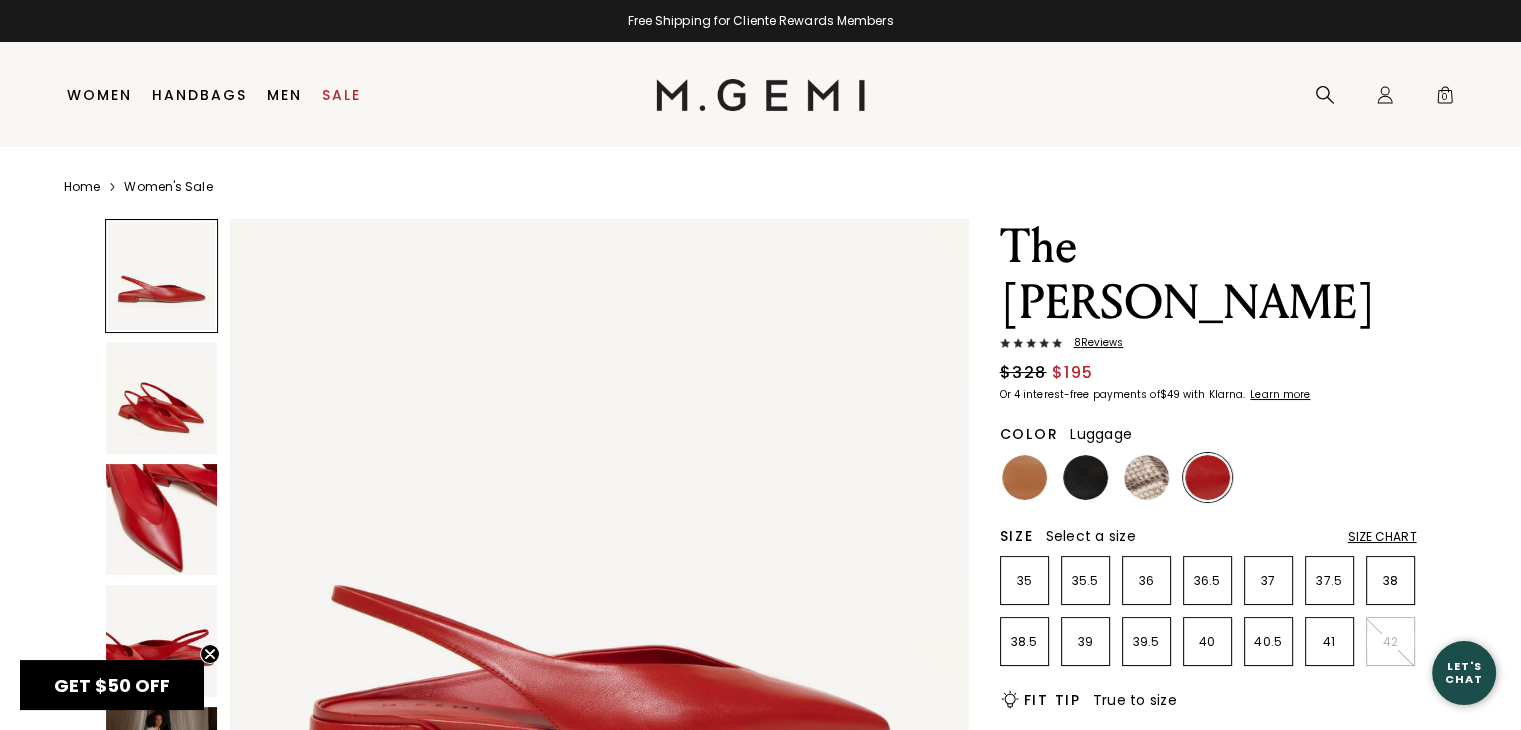 click at bounding box center [1024, 477] 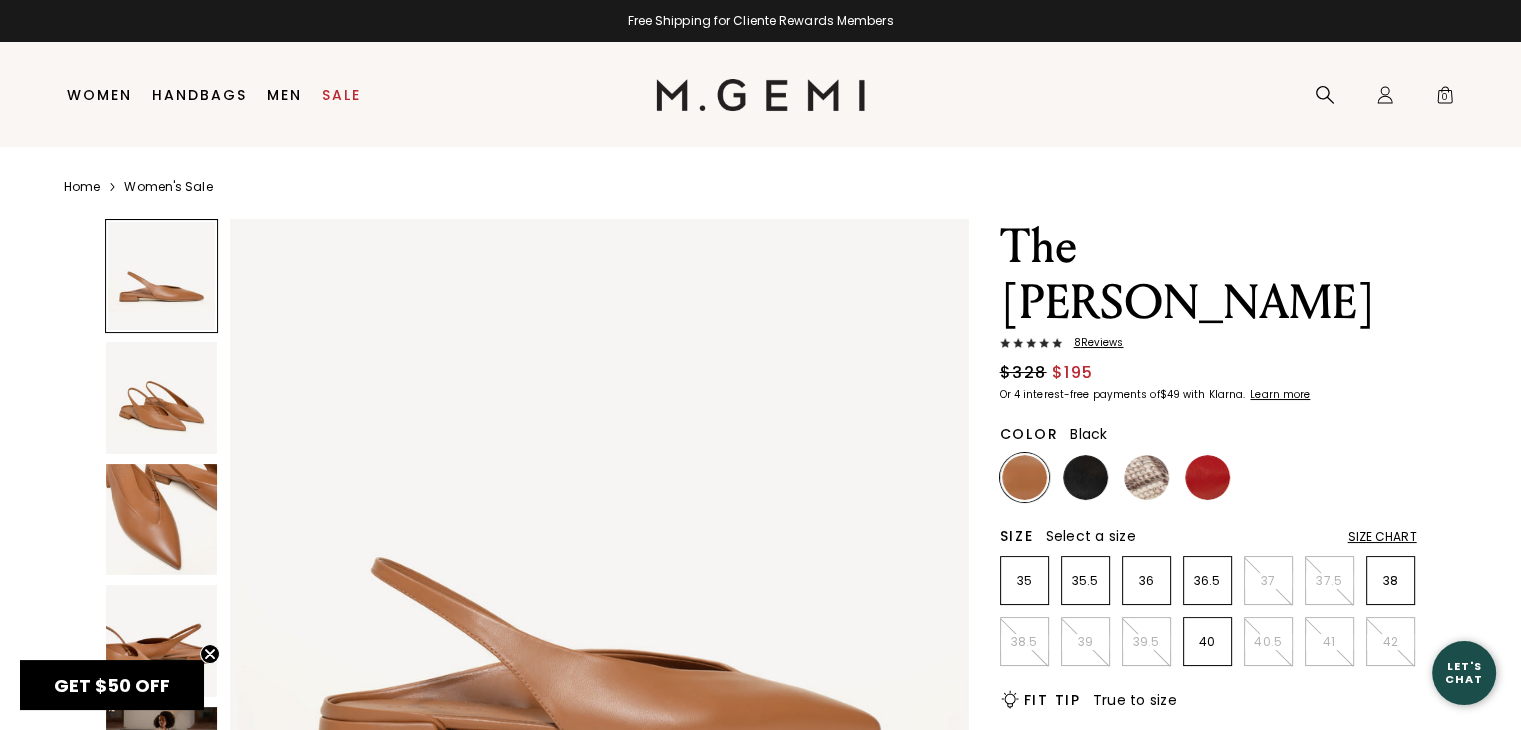 click at bounding box center [1085, 477] 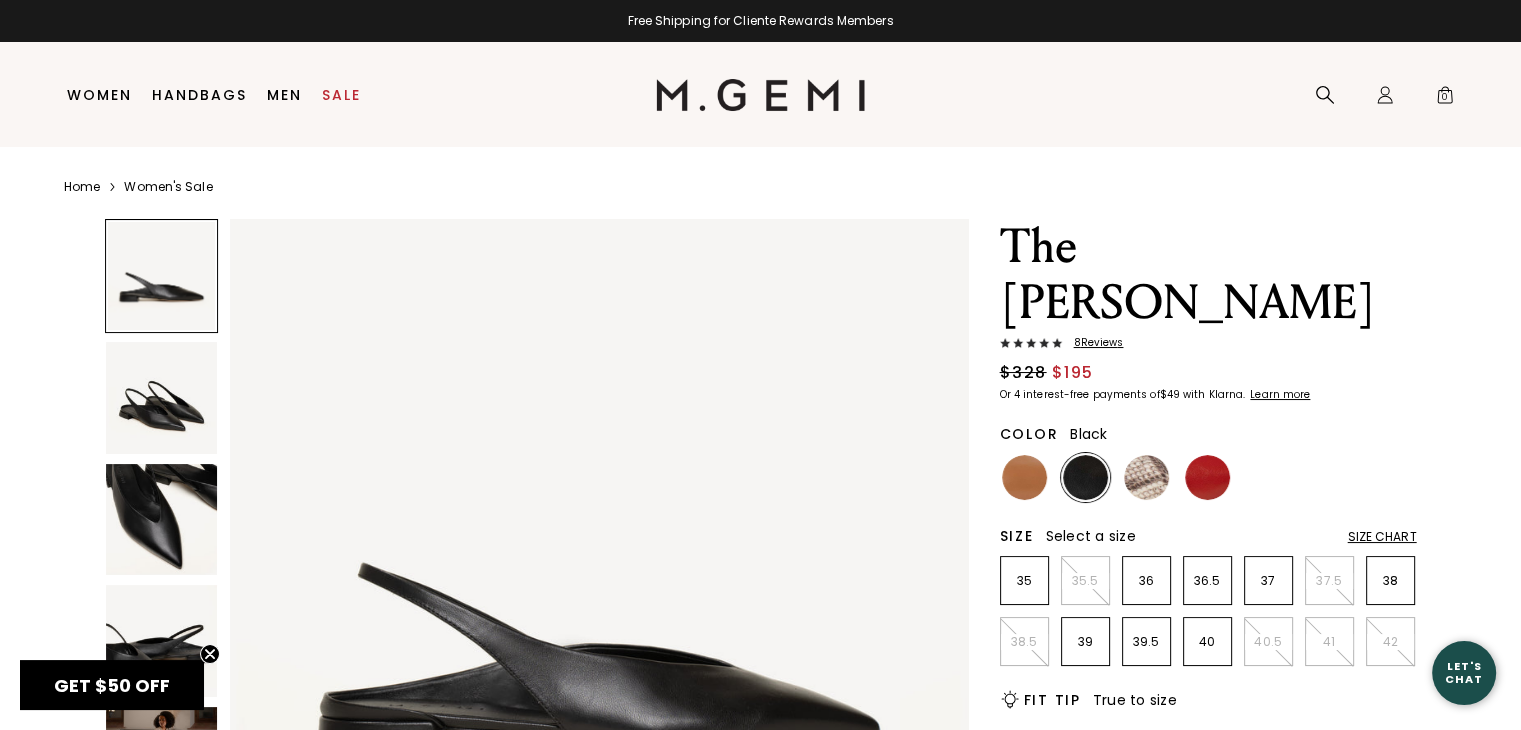 click at bounding box center [162, 520] 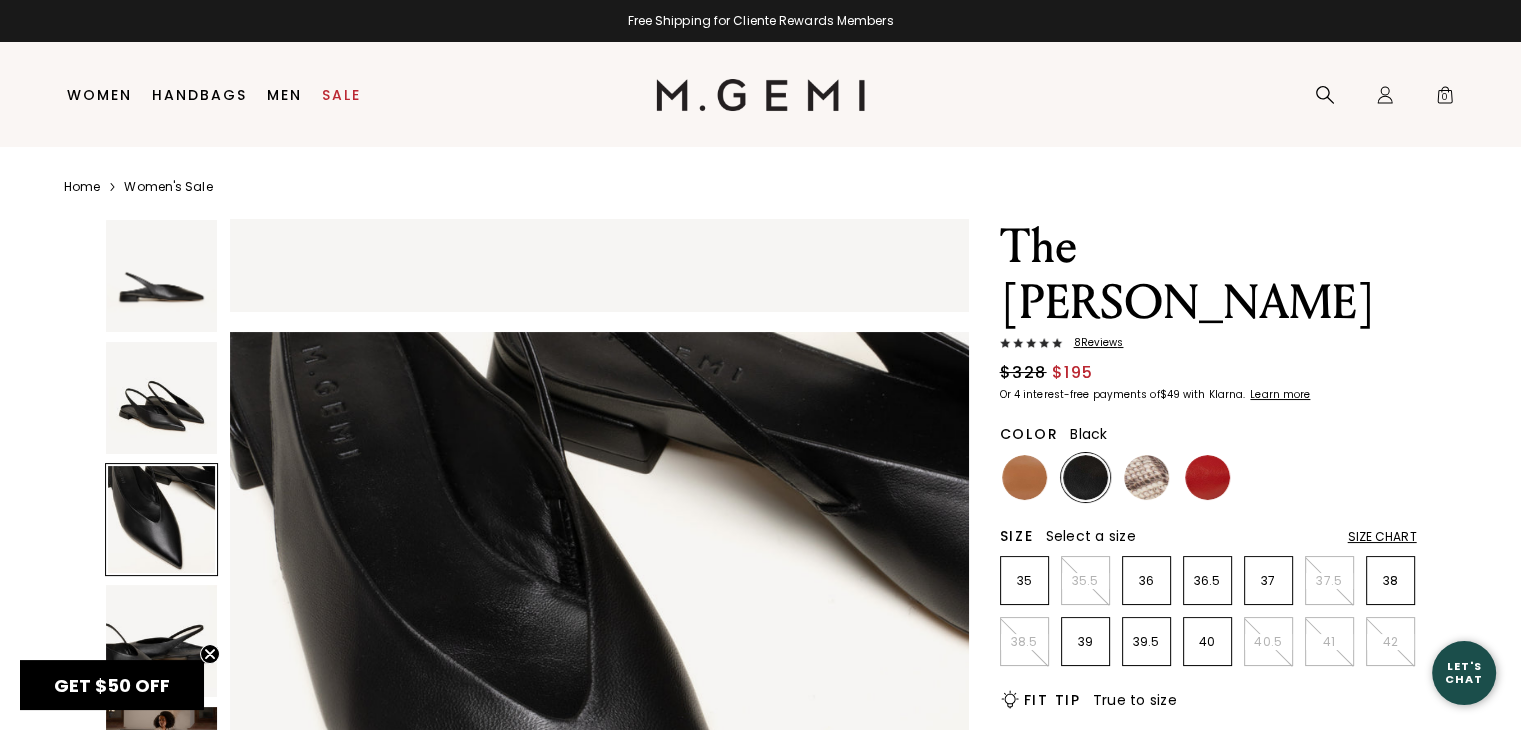 scroll, scrollTop: 1486, scrollLeft: 0, axis: vertical 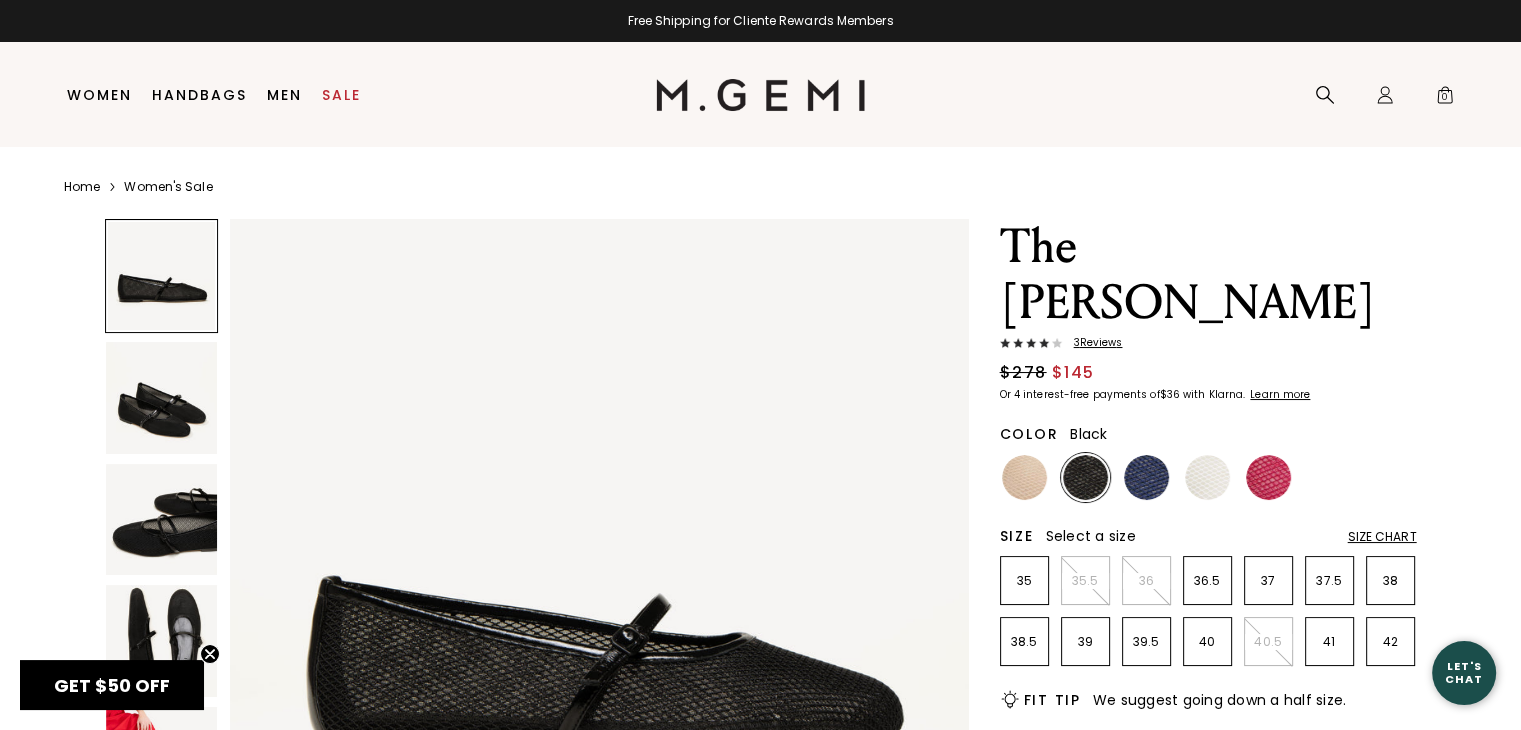 click at bounding box center (162, 398) 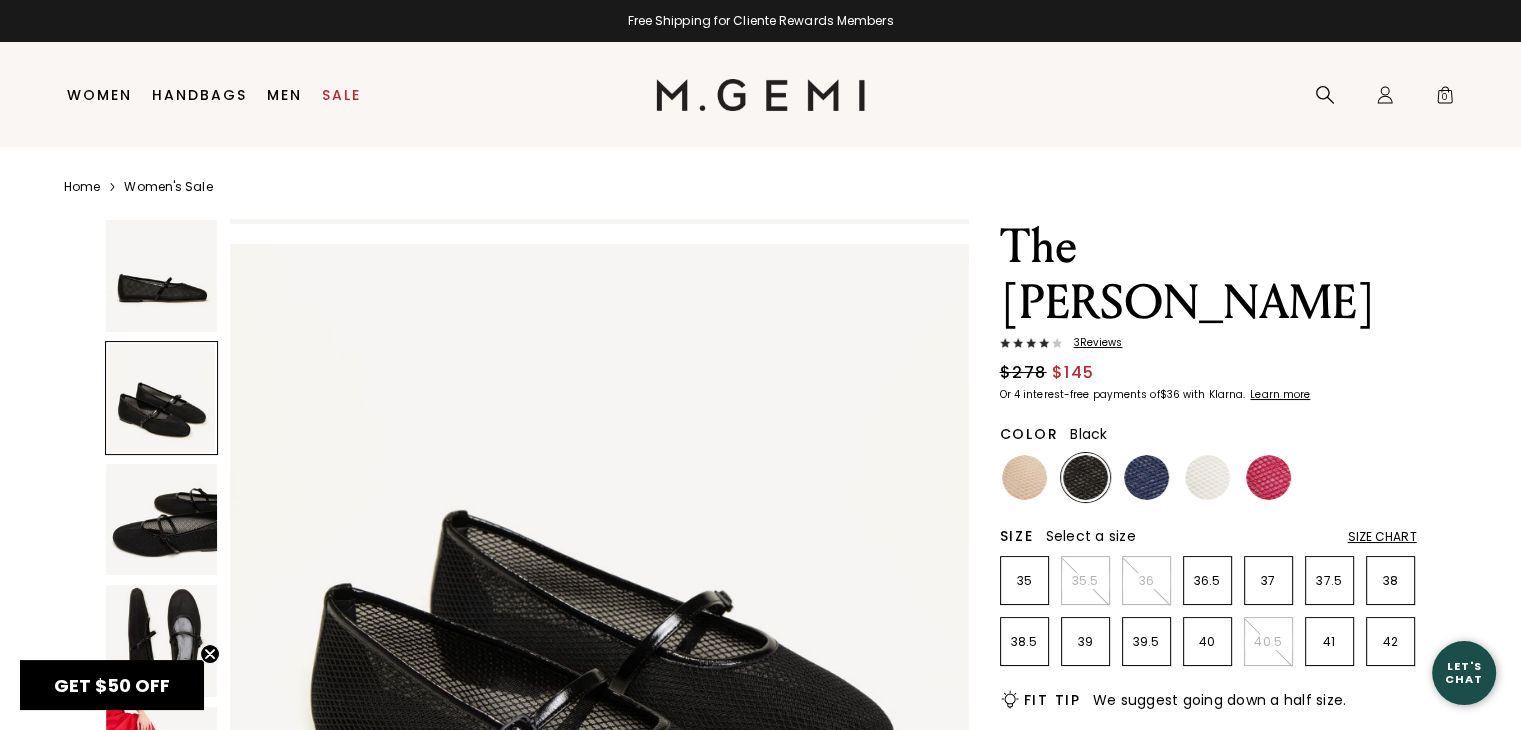 scroll, scrollTop: 743, scrollLeft: 0, axis: vertical 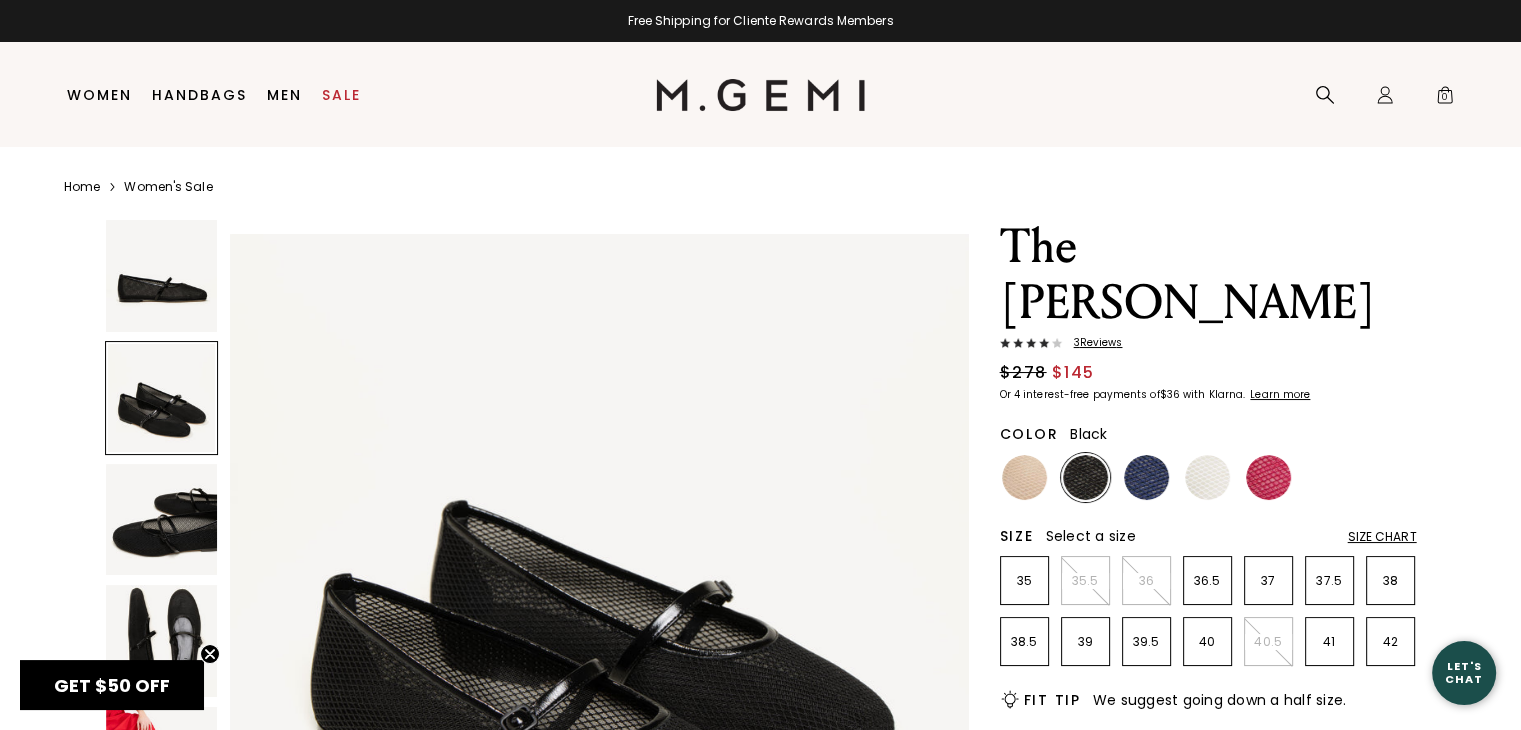 click at bounding box center (162, 520) 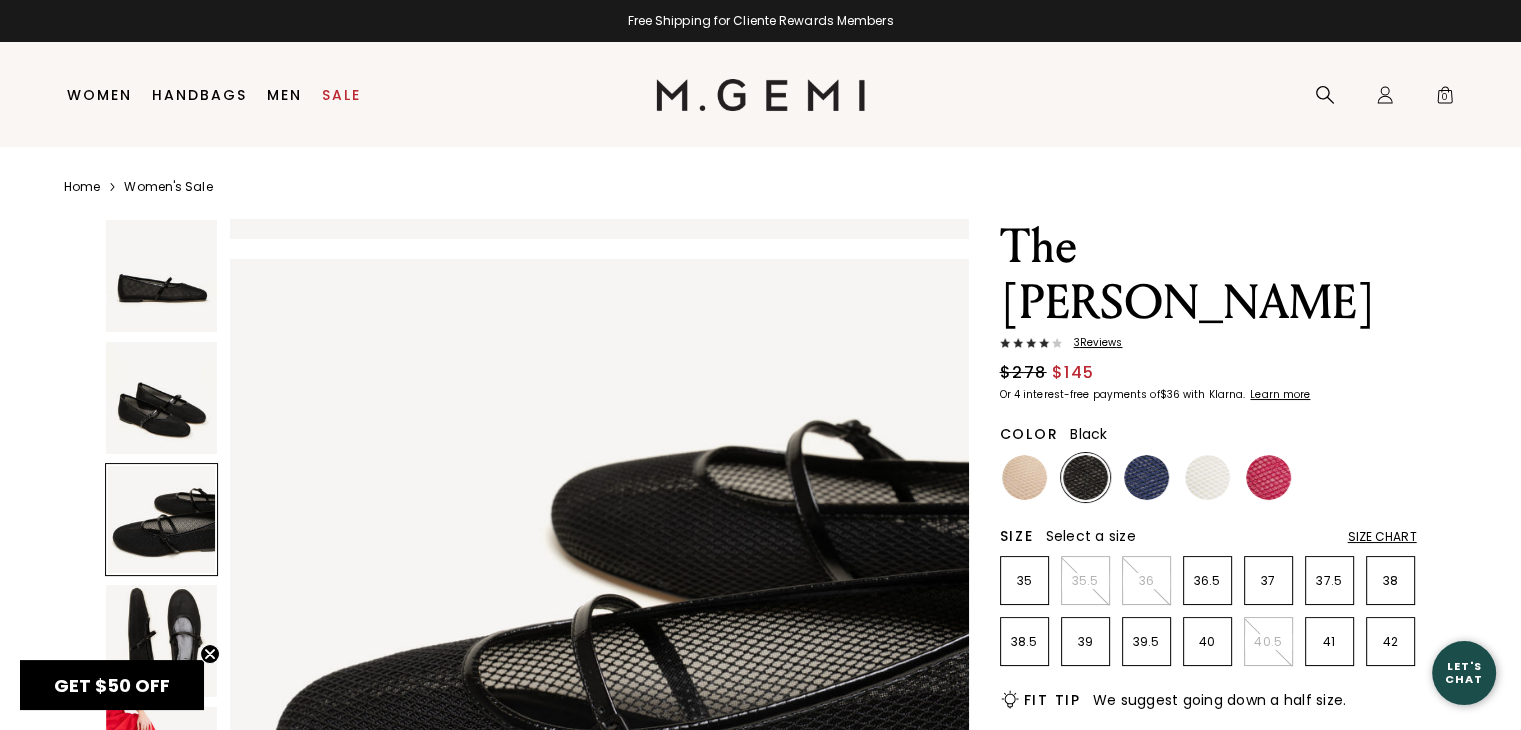 scroll, scrollTop: 1486, scrollLeft: 0, axis: vertical 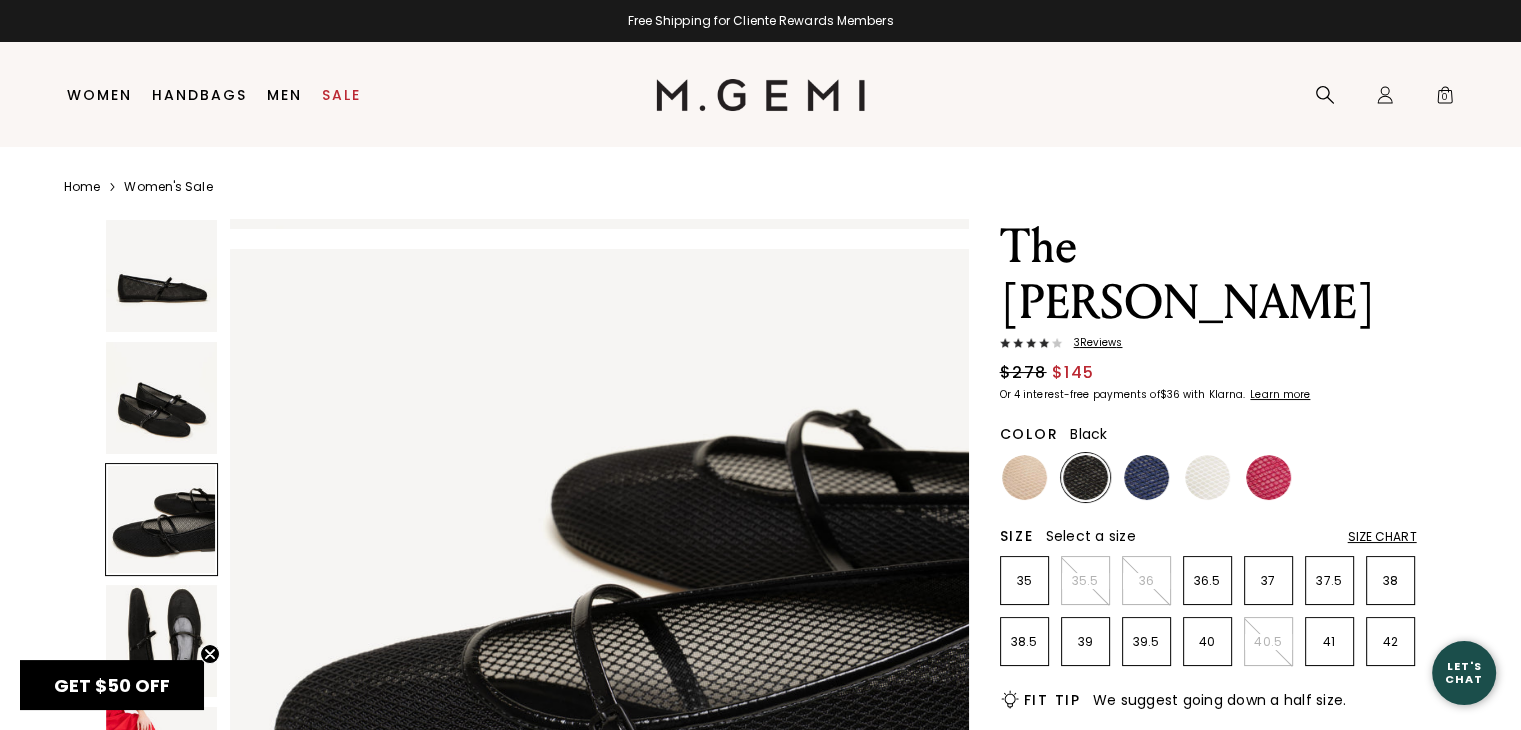 click at bounding box center (162, 641) 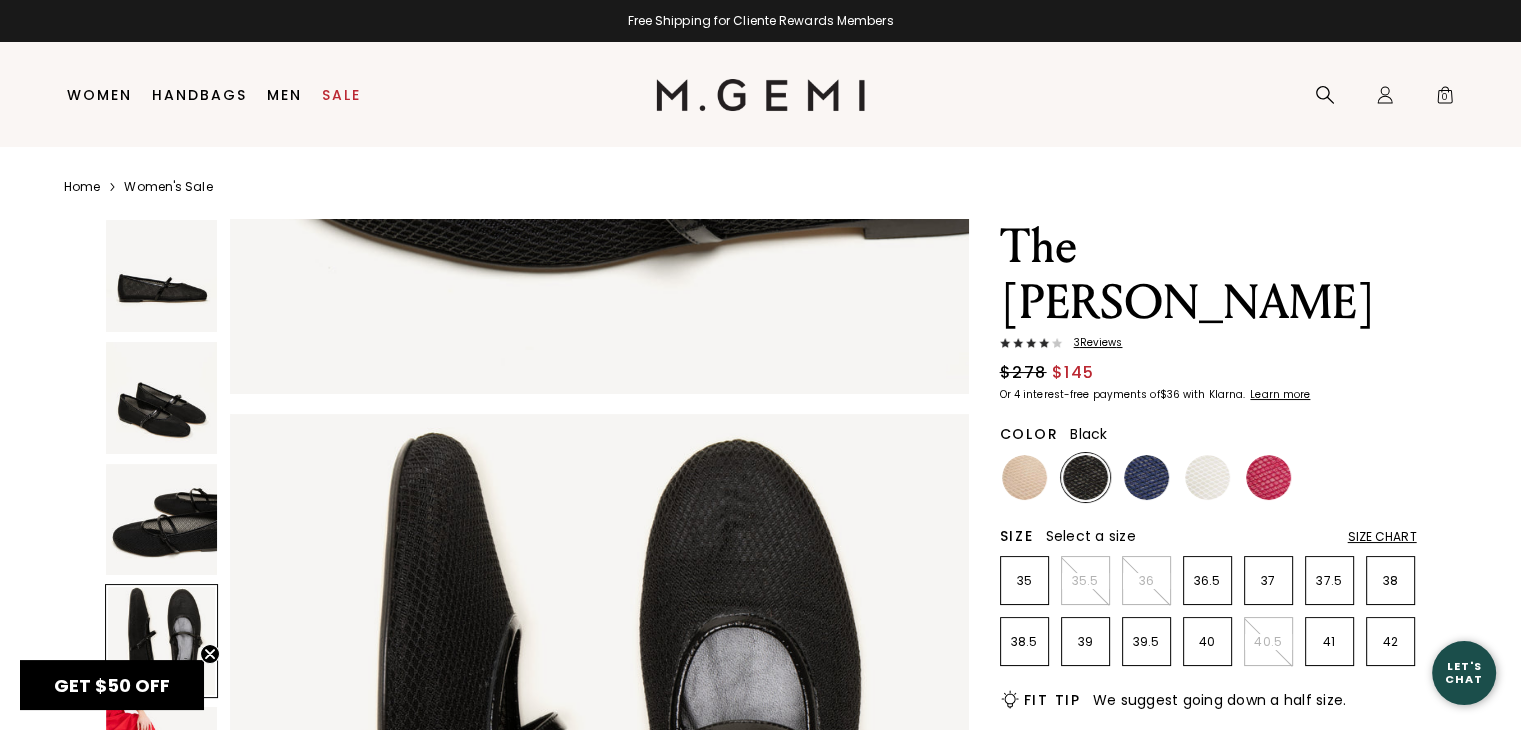 scroll, scrollTop: 2228, scrollLeft: 0, axis: vertical 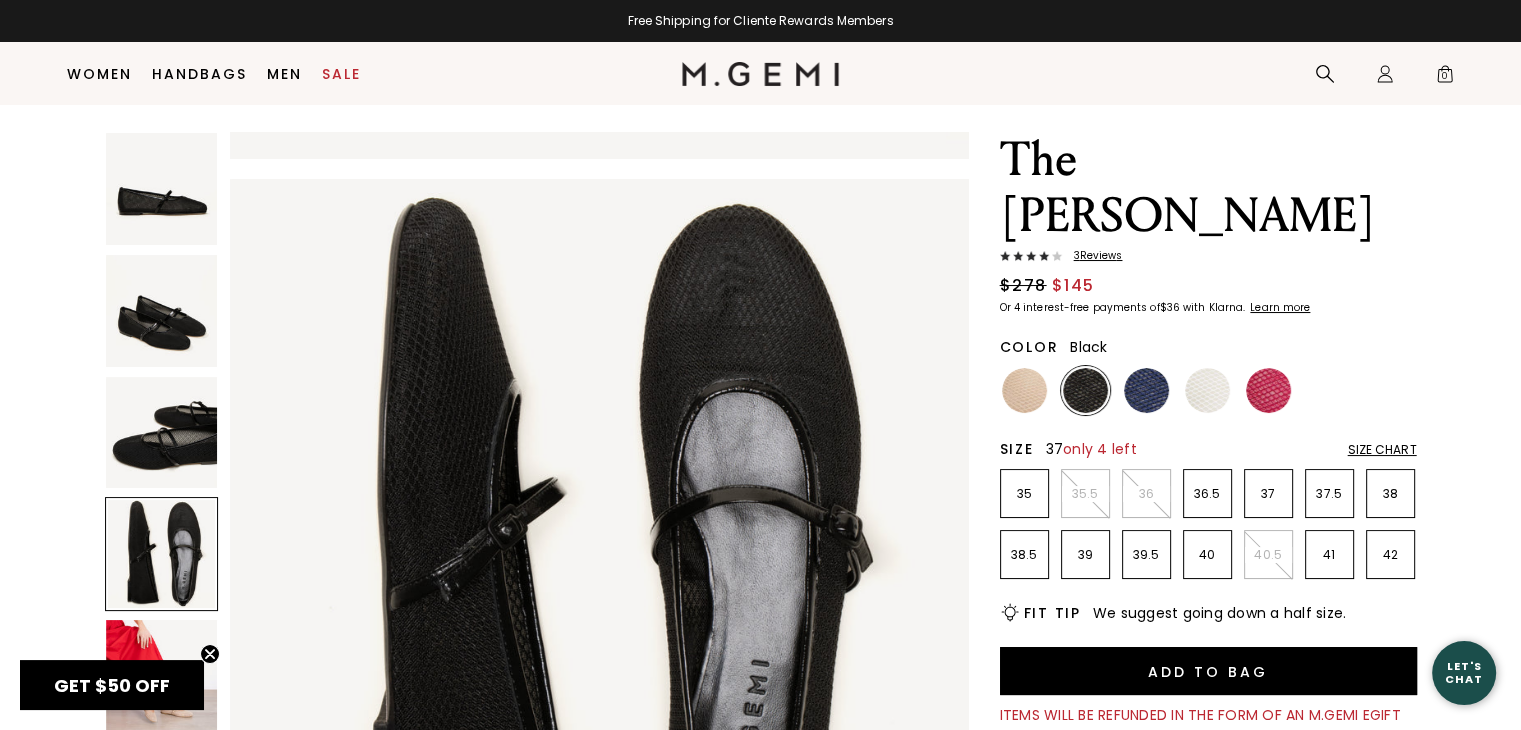 click on "37" at bounding box center (1268, 494) 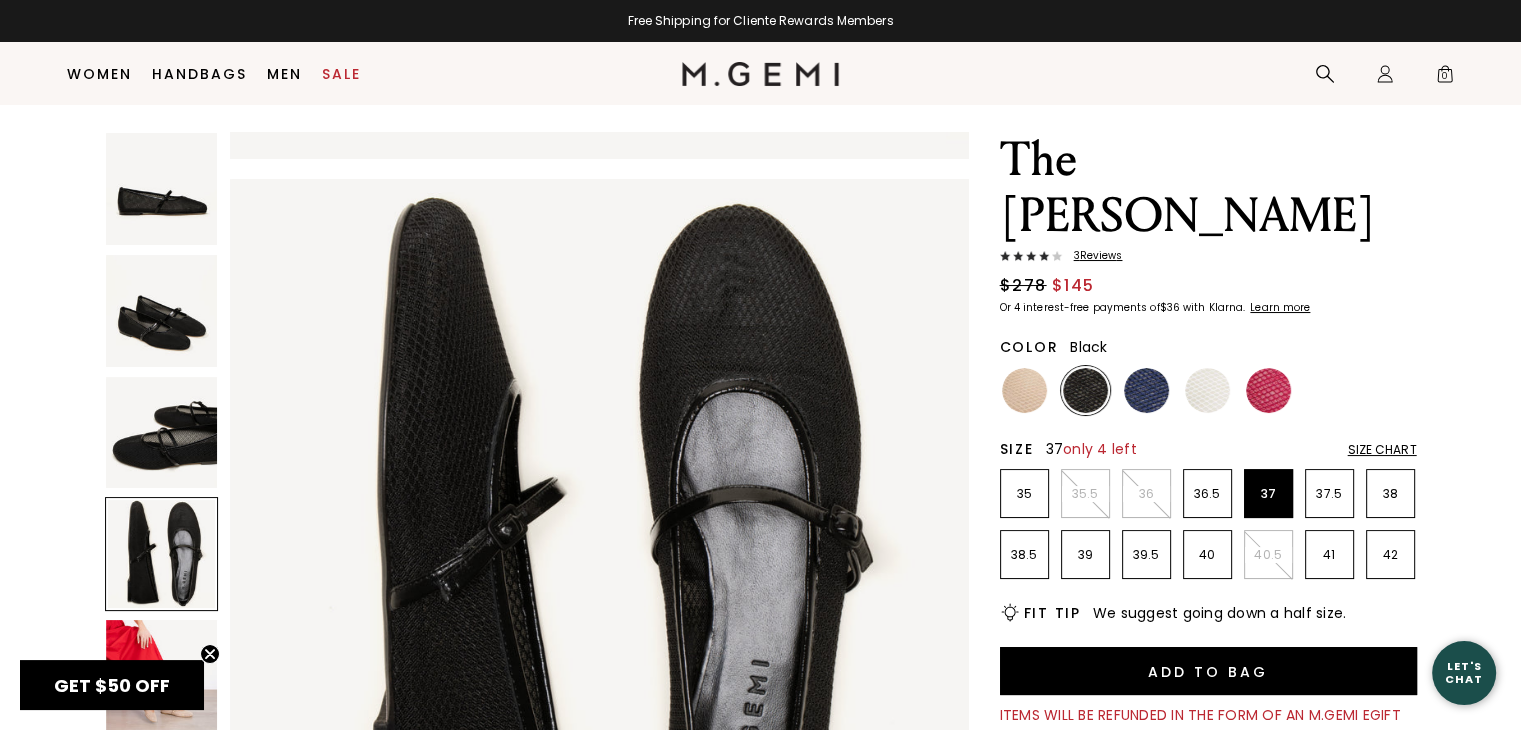 scroll, scrollTop: 0, scrollLeft: 0, axis: both 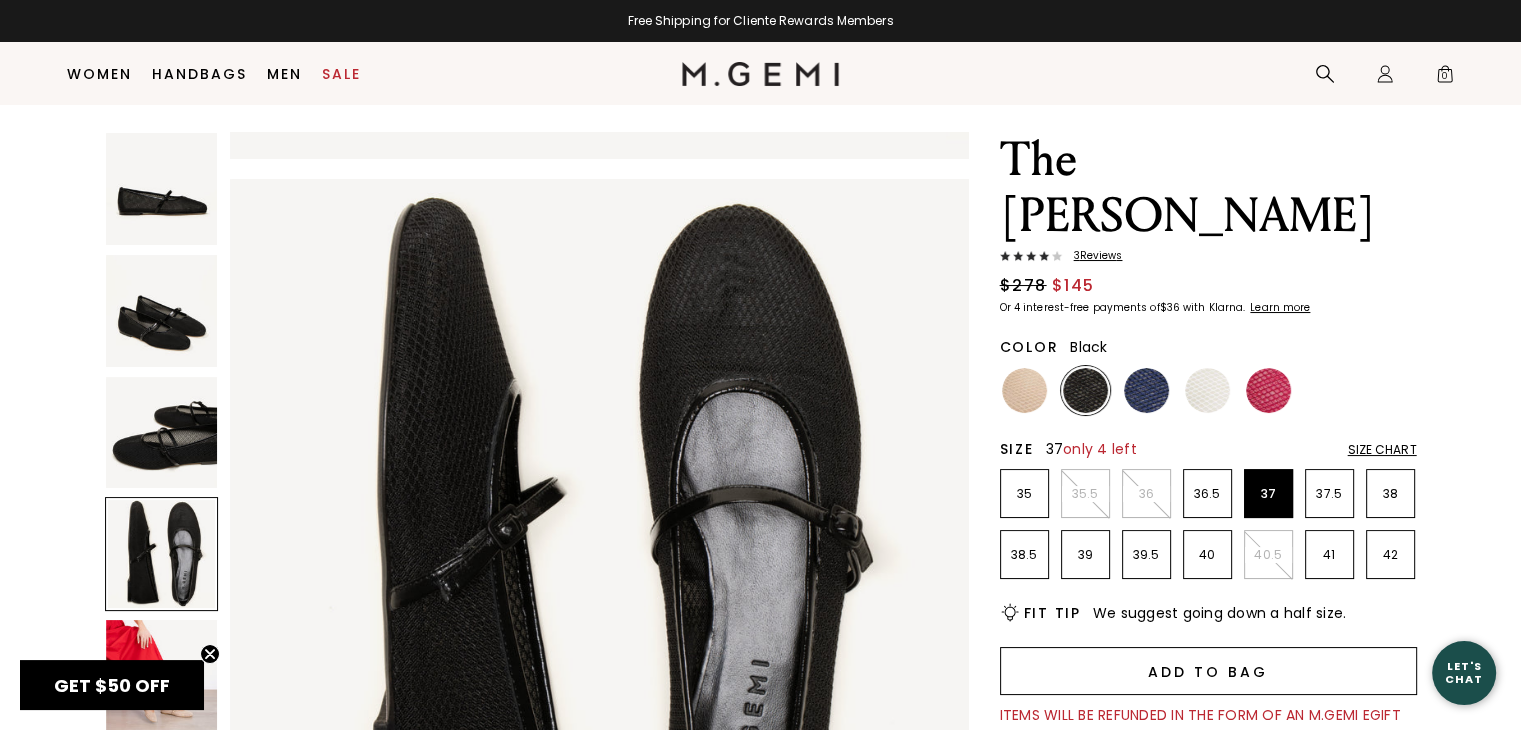 click on "Add to Bag" at bounding box center (1208, 671) 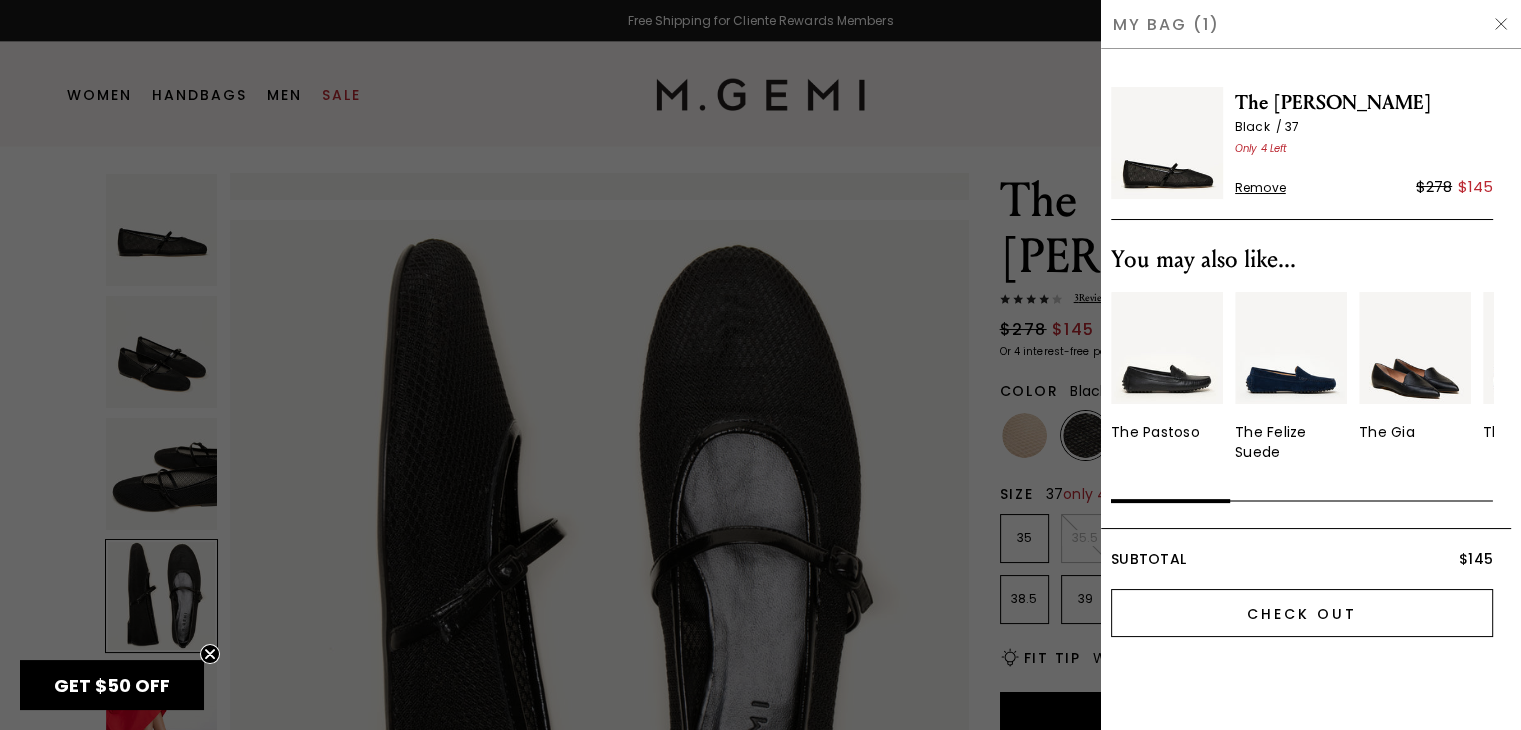 scroll, scrollTop: 0, scrollLeft: 0, axis: both 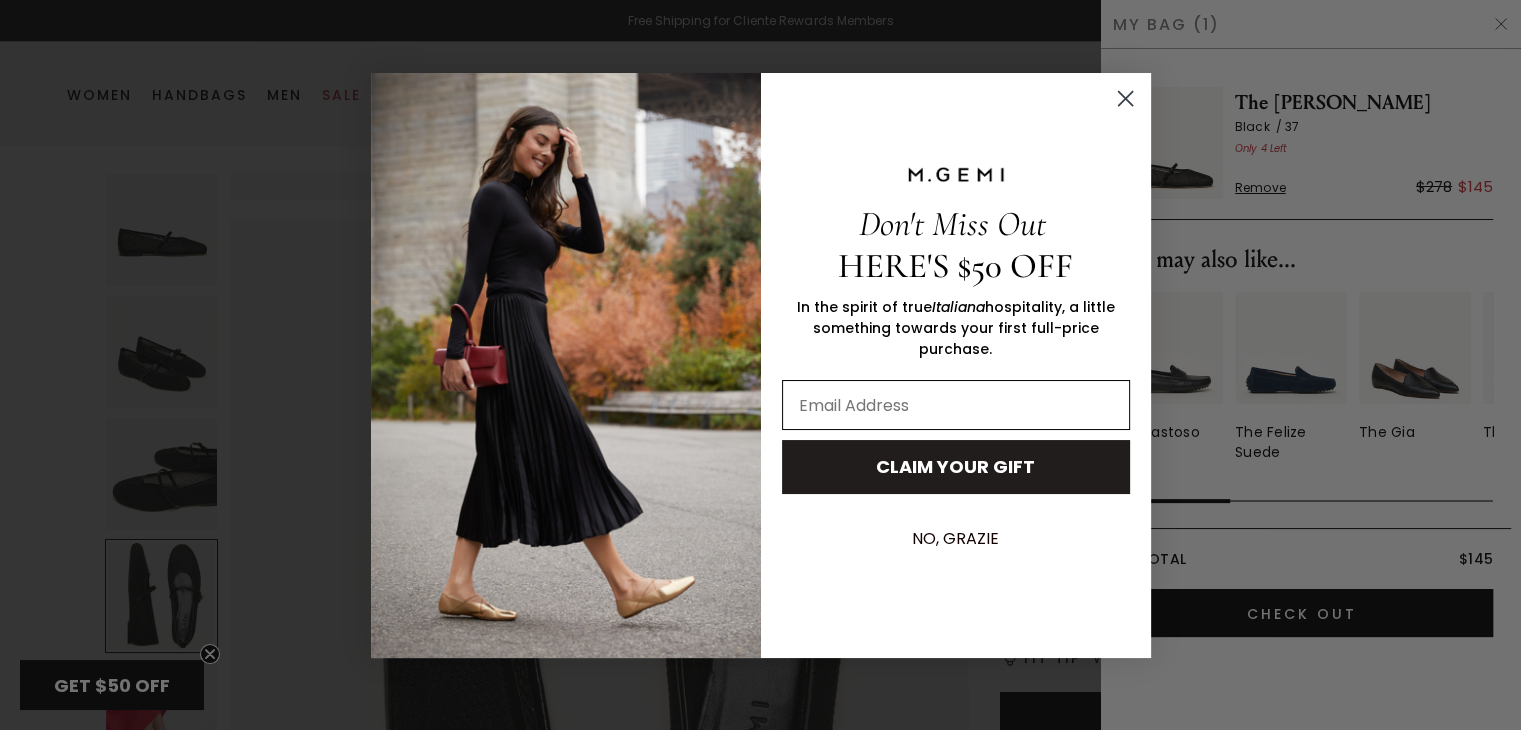 click at bounding box center (956, 405) 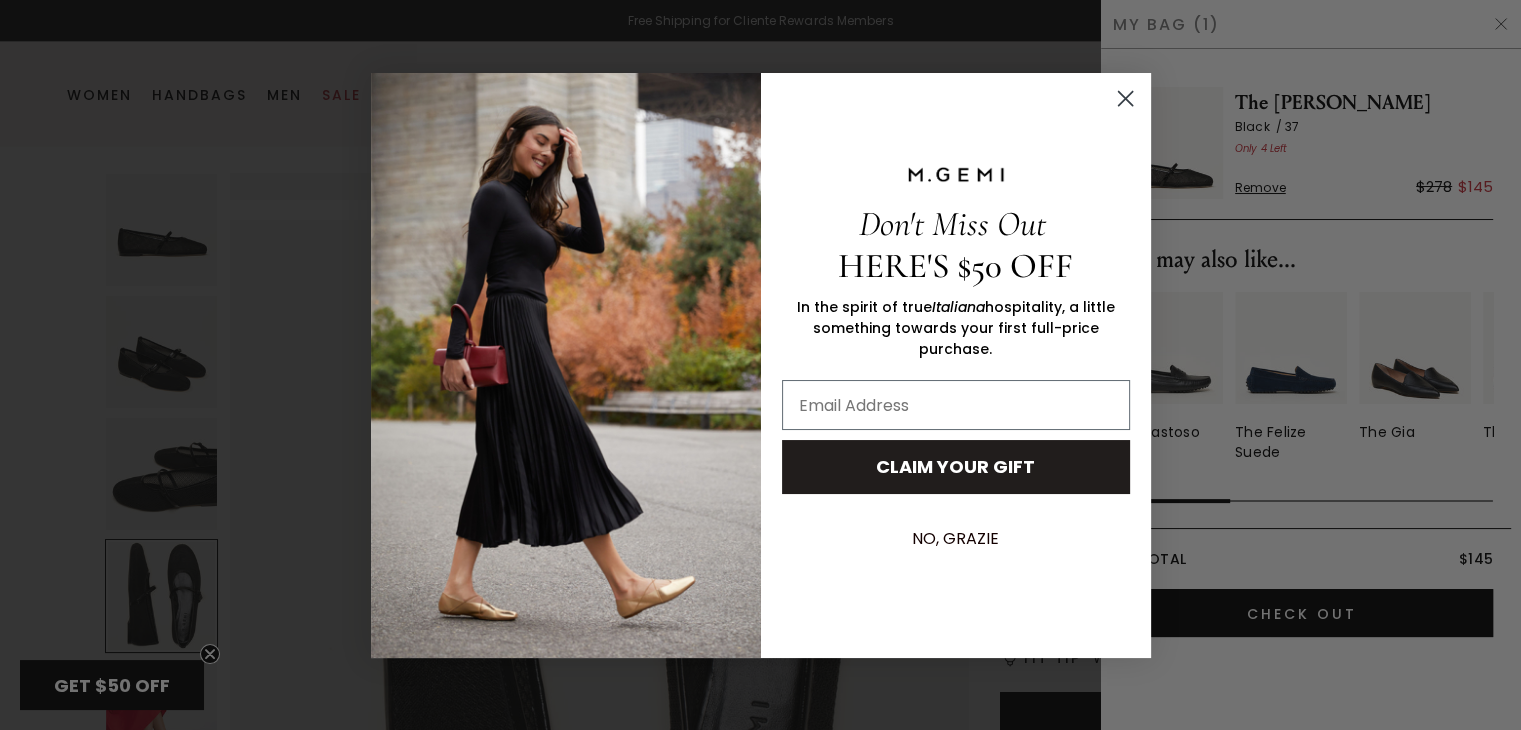 type on "alicelambo@bellsouth.net" 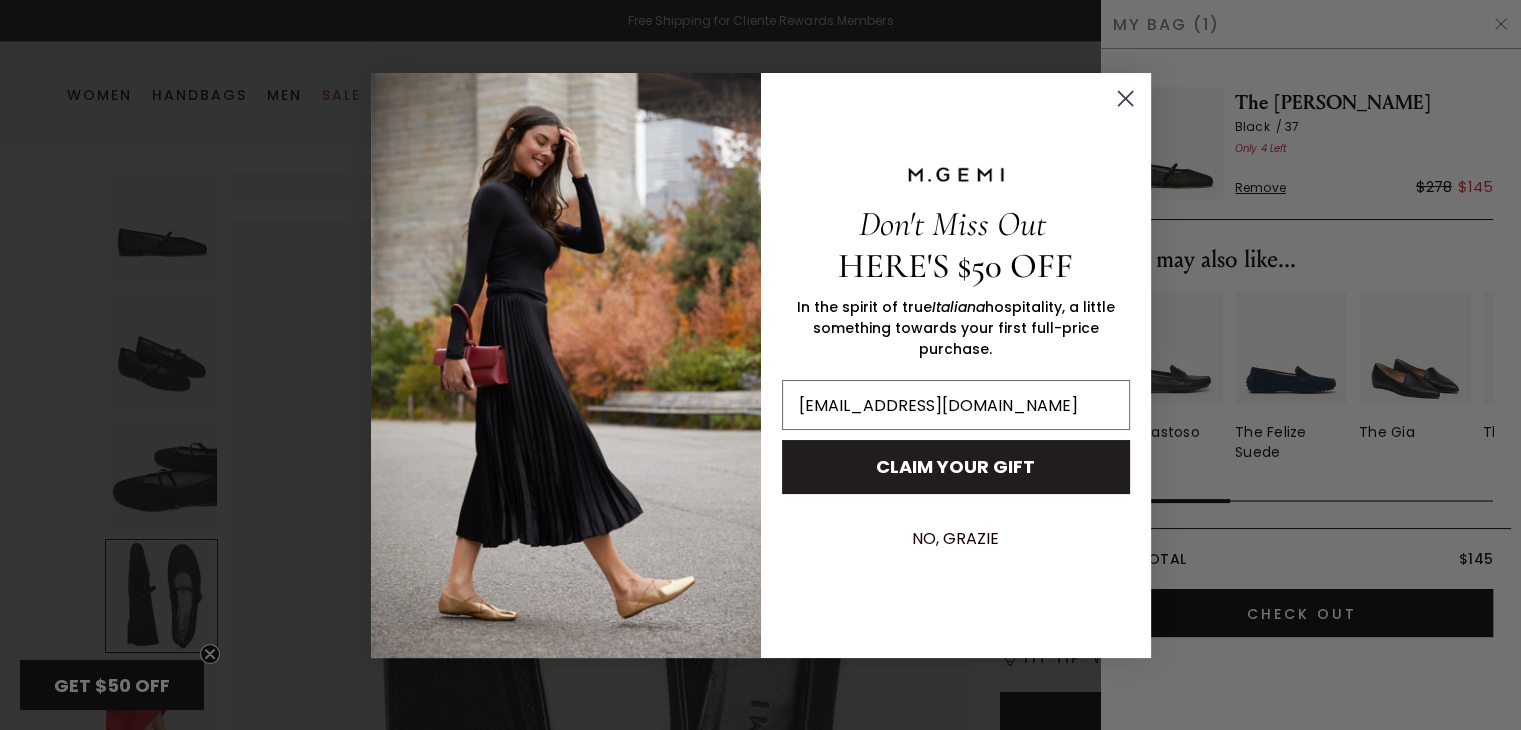click on "CLAIM YOUR GIFT" at bounding box center (956, 467) 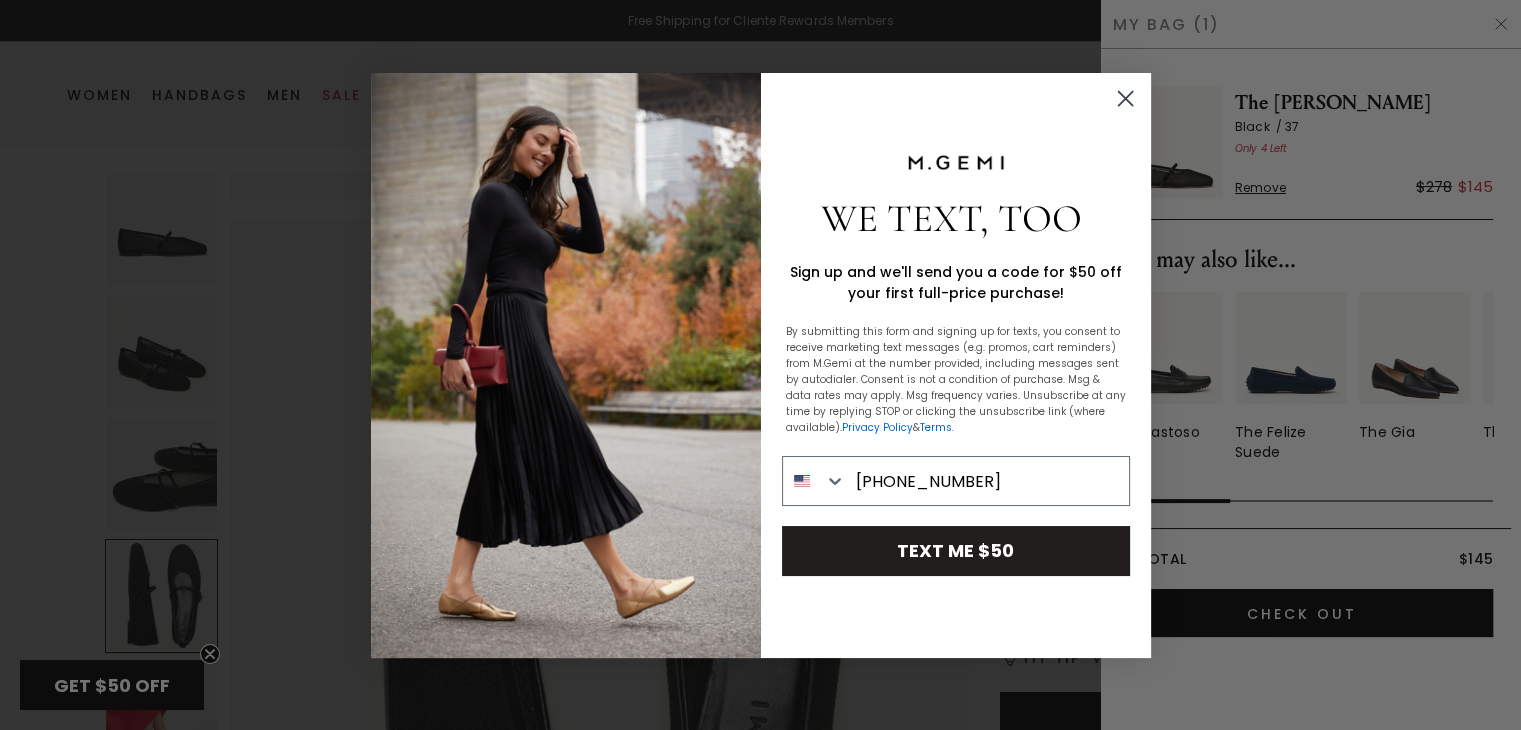 type on "404-550-3242" 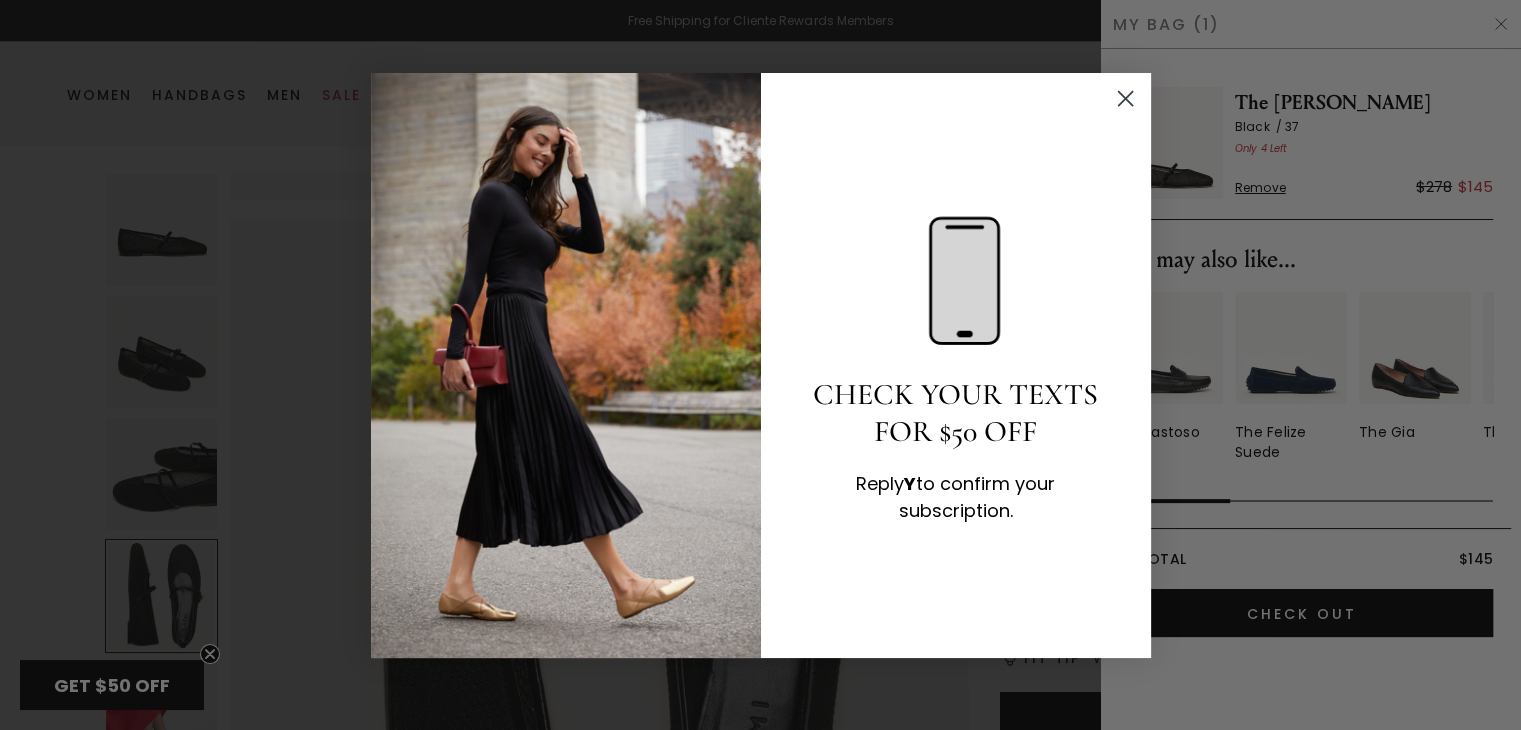 click 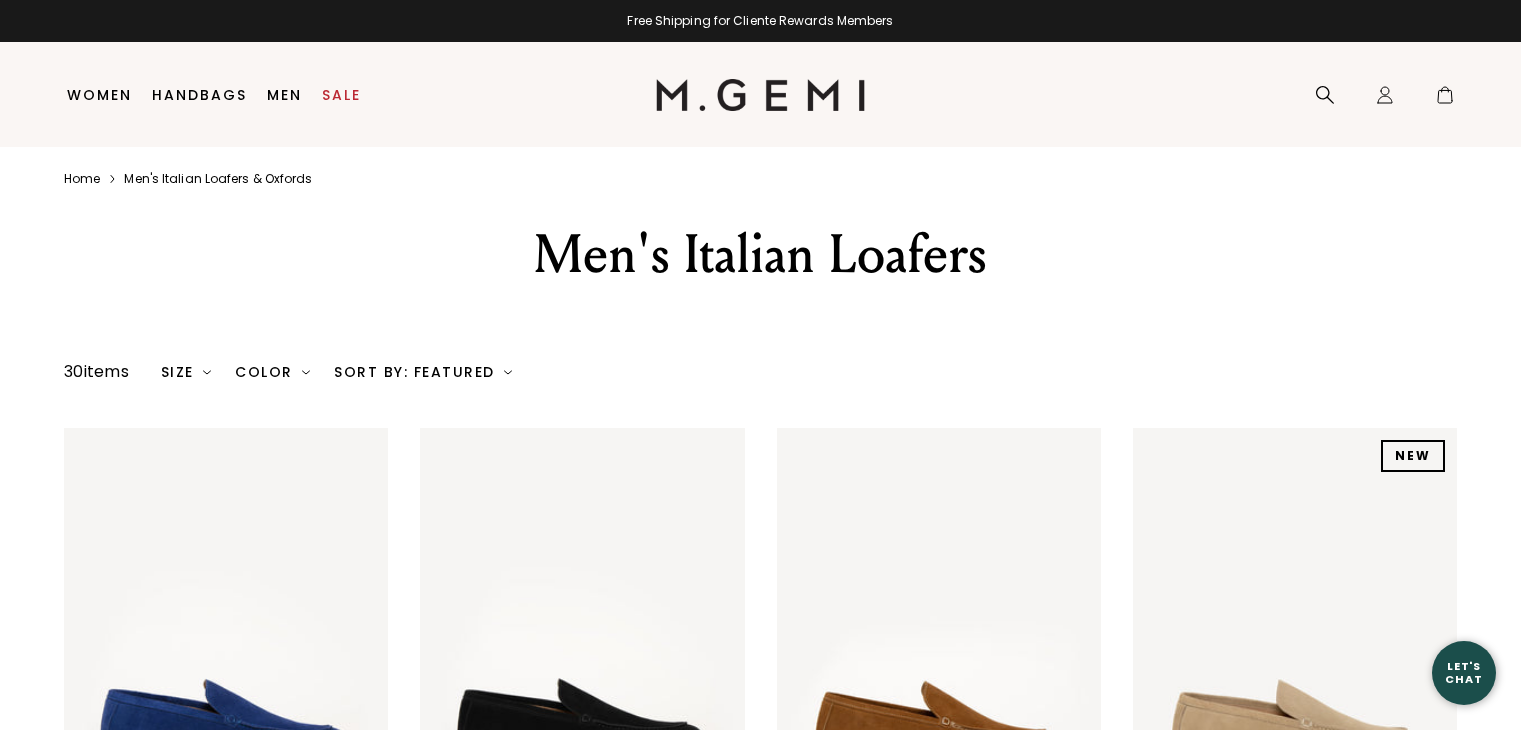 scroll, scrollTop: 0, scrollLeft: 0, axis: both 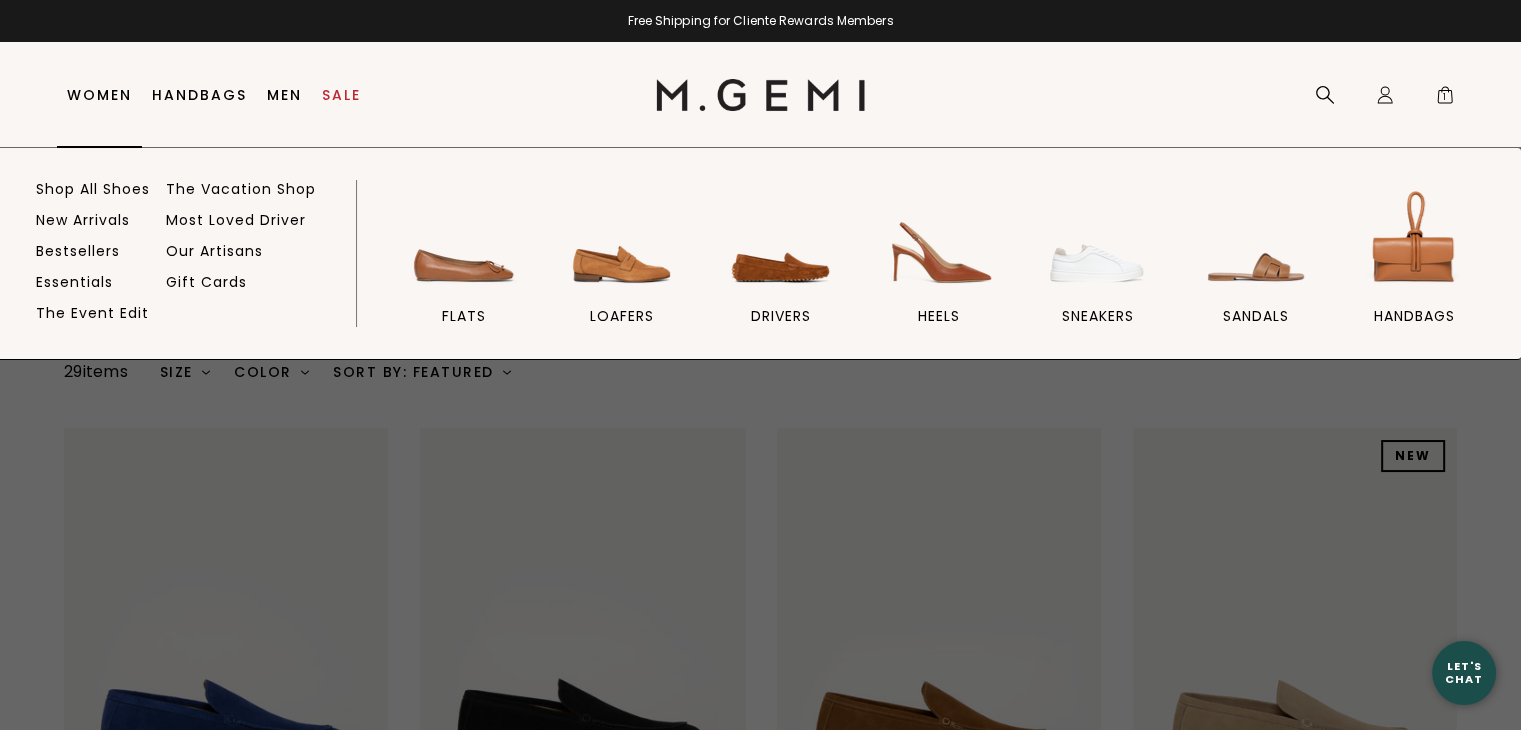 click on "Women" at bounding box center (99, 95) 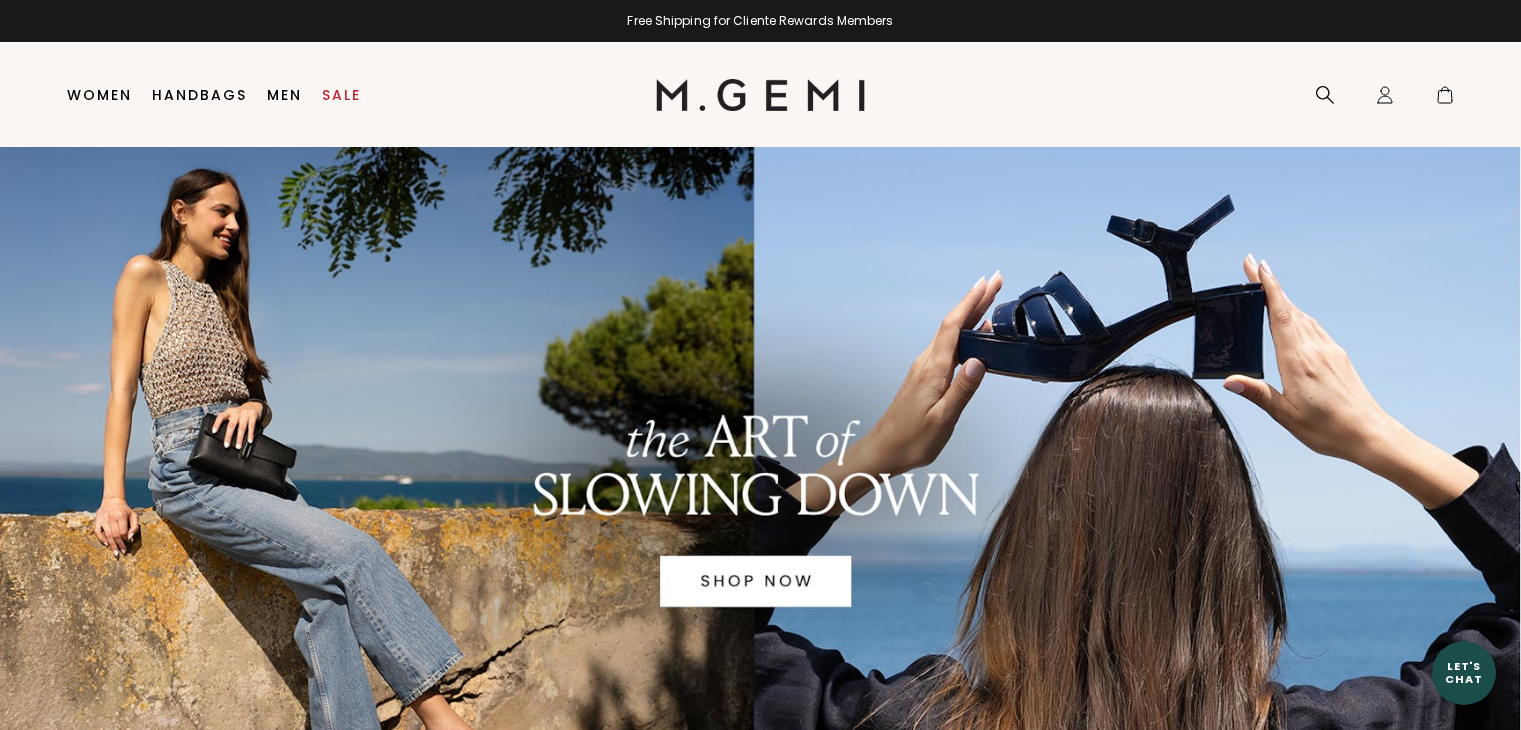 scroll, scrollTop: 0, scrollLeft: 0, axis: both 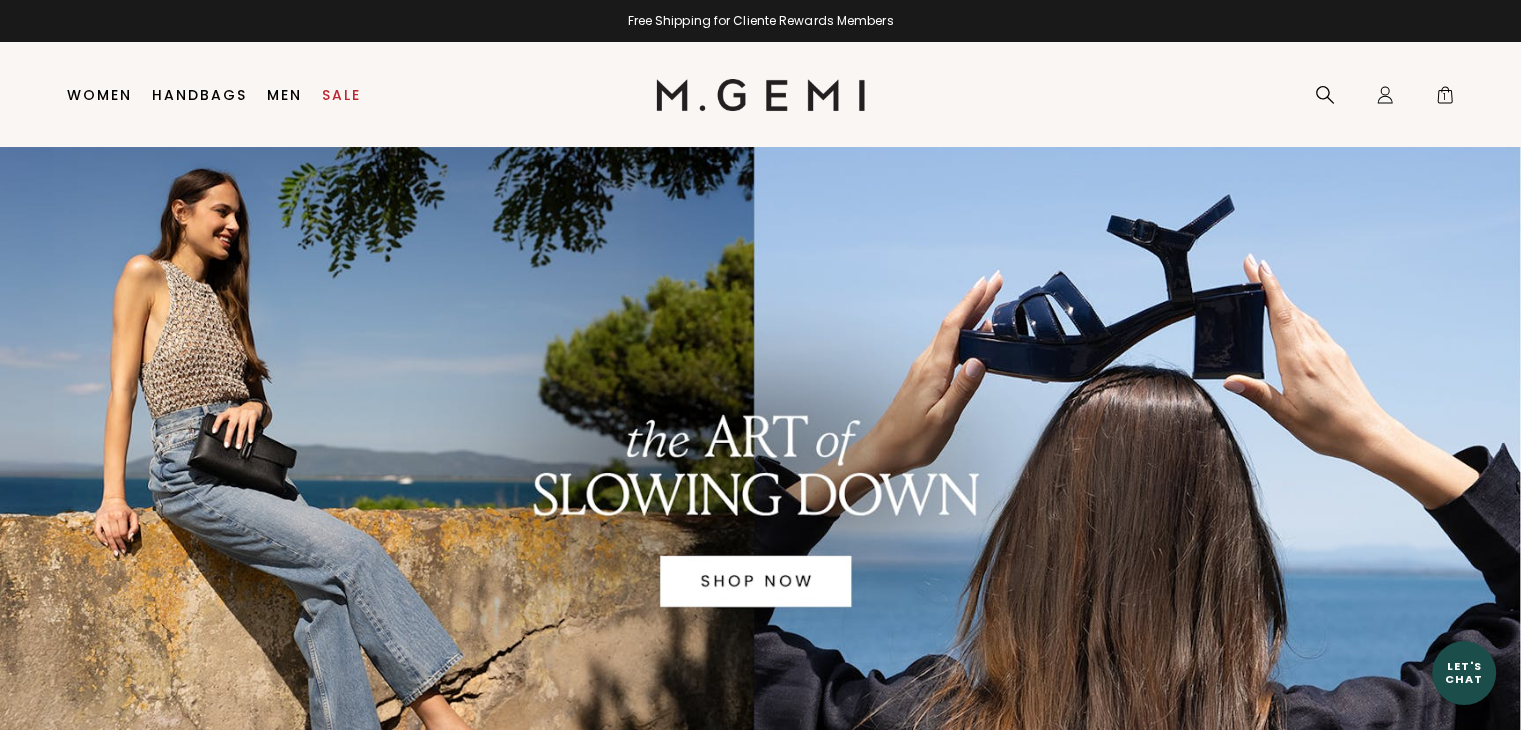drag, startPoint x: 0, startPoint y: 0, endPoint x: 110, endPoint y: 97, distance: 146.65947 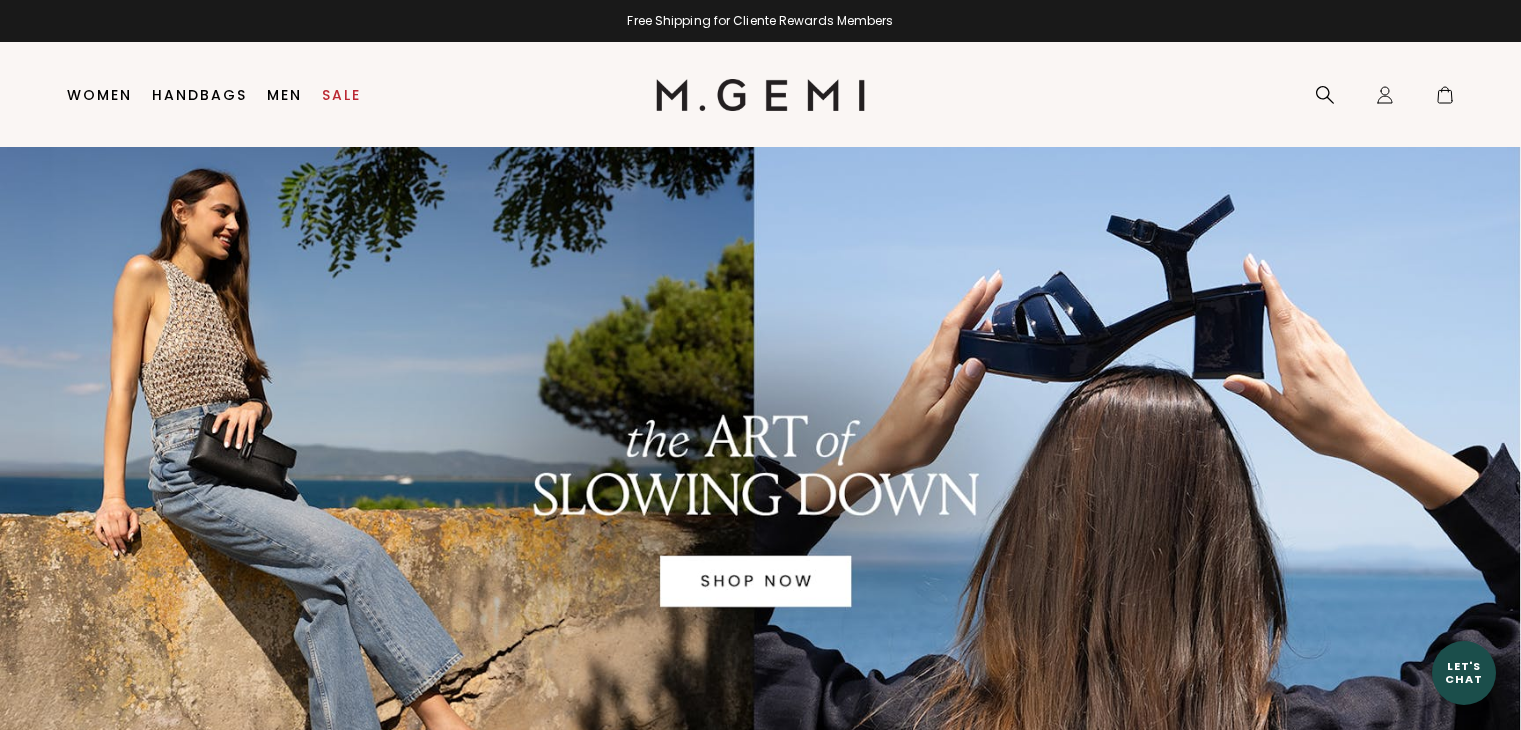 scroll, scrollTop: 0, scrollLeft: 0, axis: both 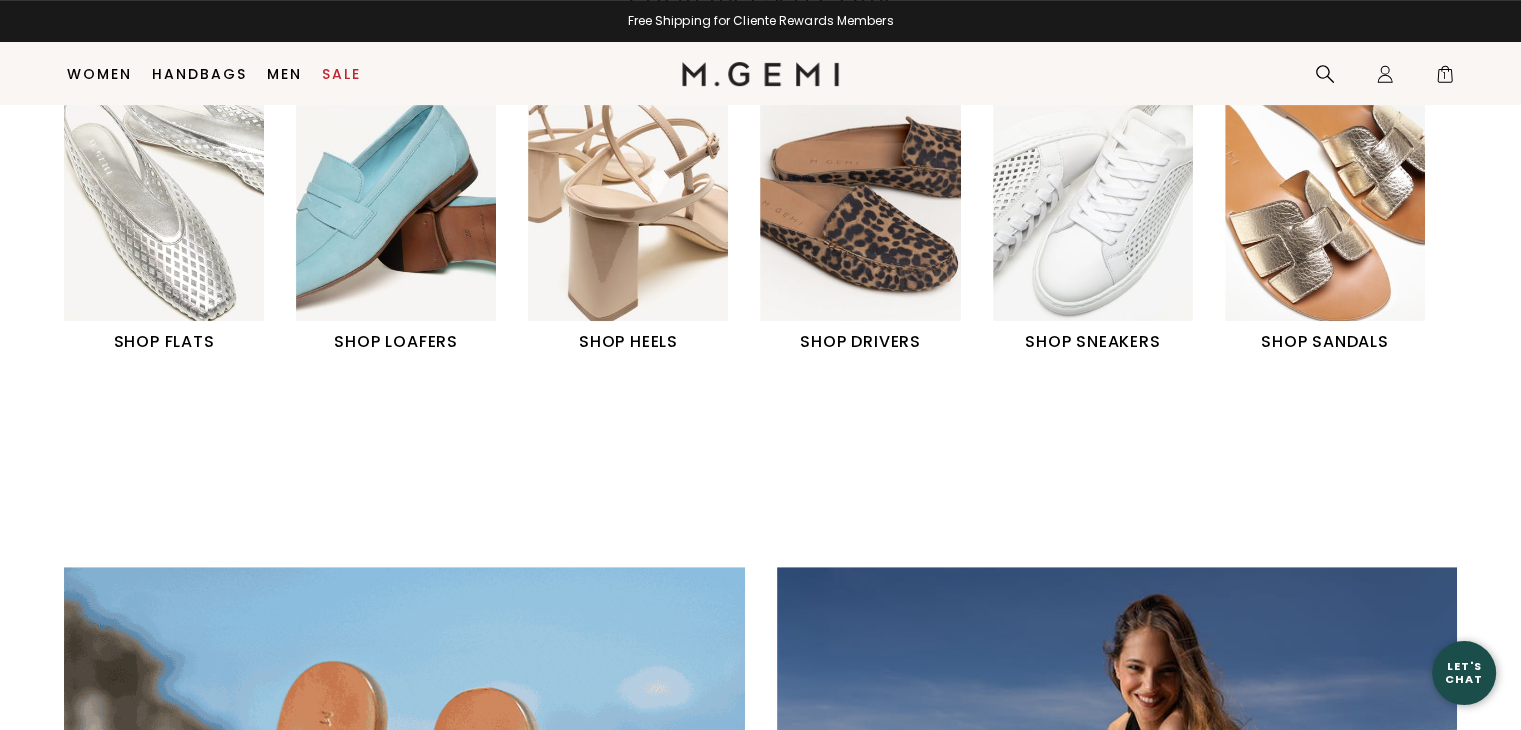 click on "SHOP LOAFERS" at bounding box center (396, 342) 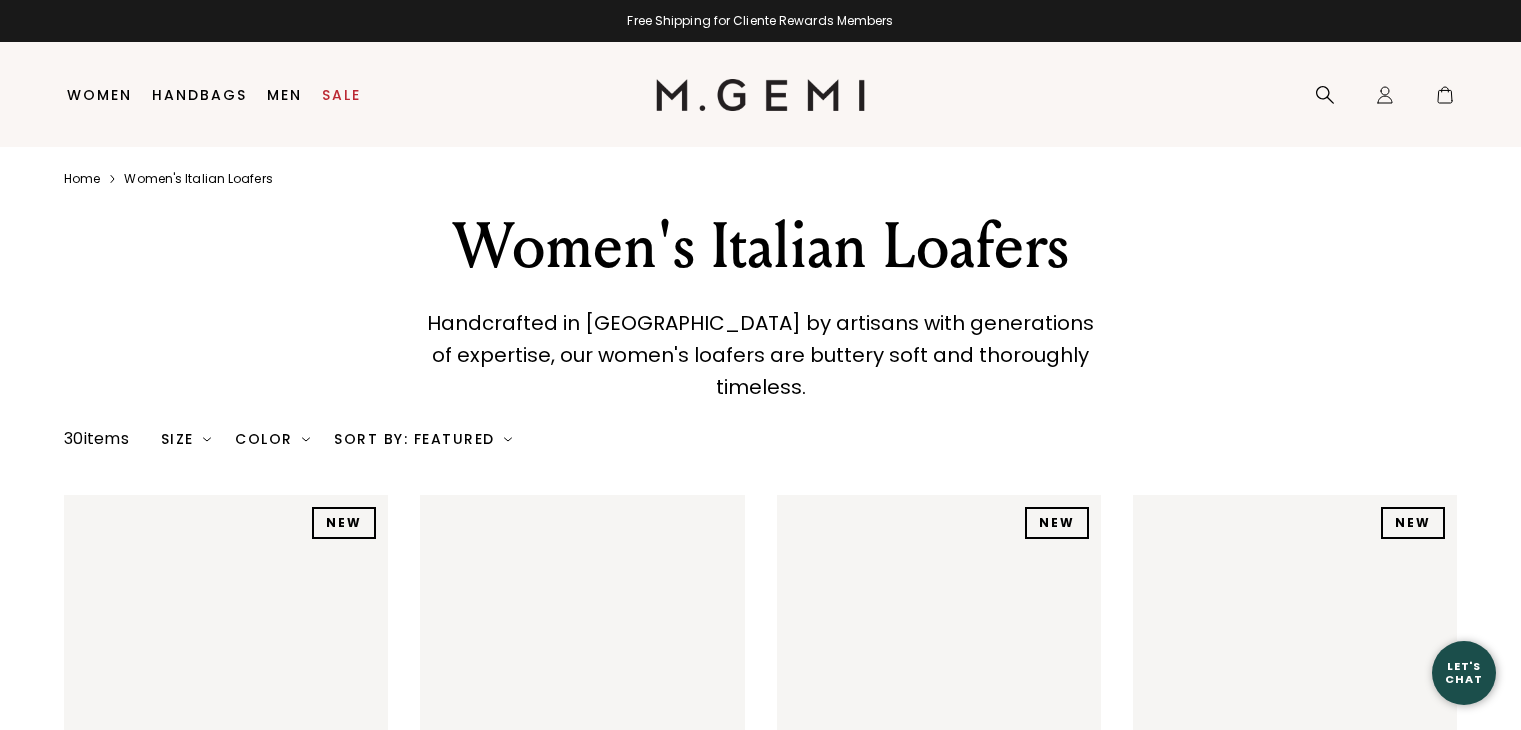 scroll, scrollTop: 0, scrollLeft: 0, axis: both 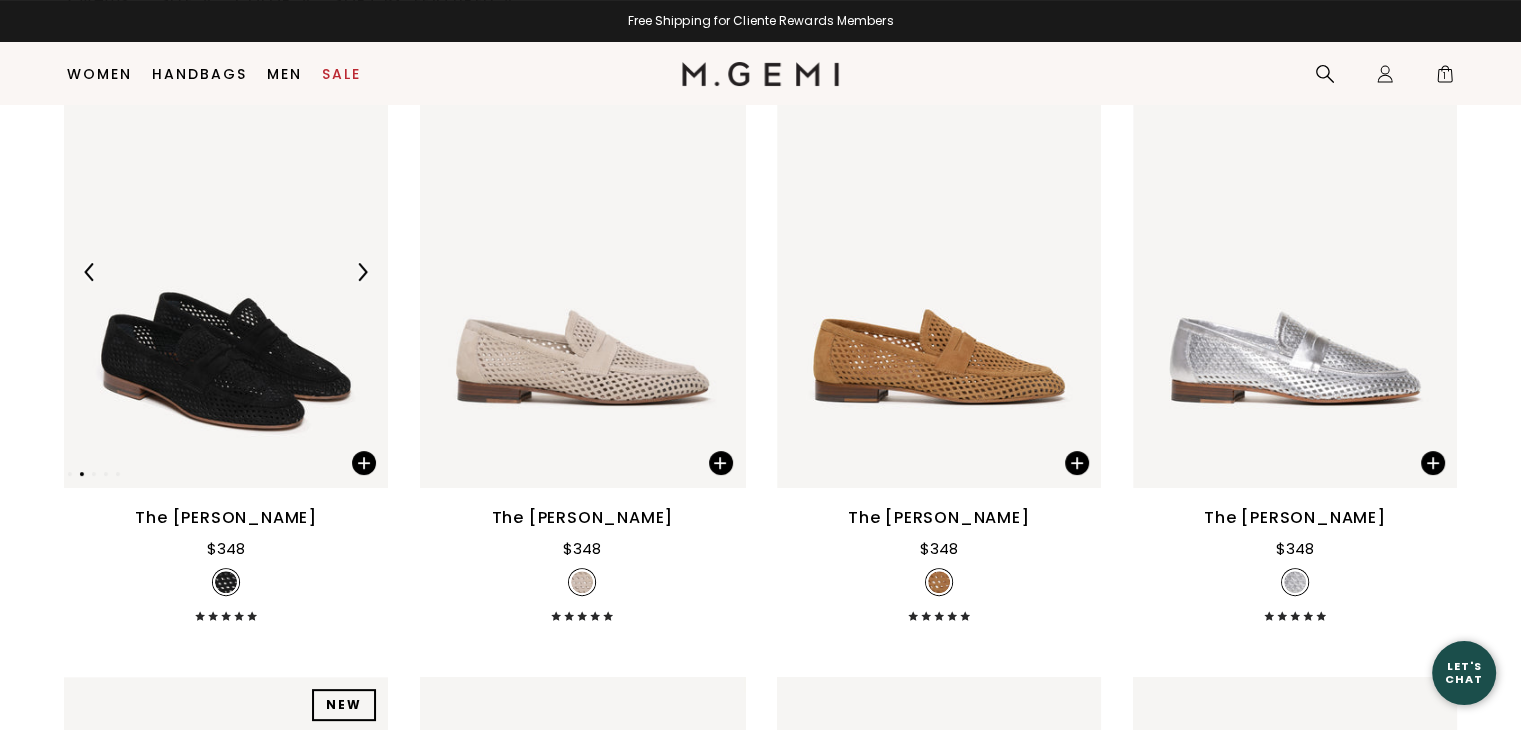 click at bounding box center [226, 272] 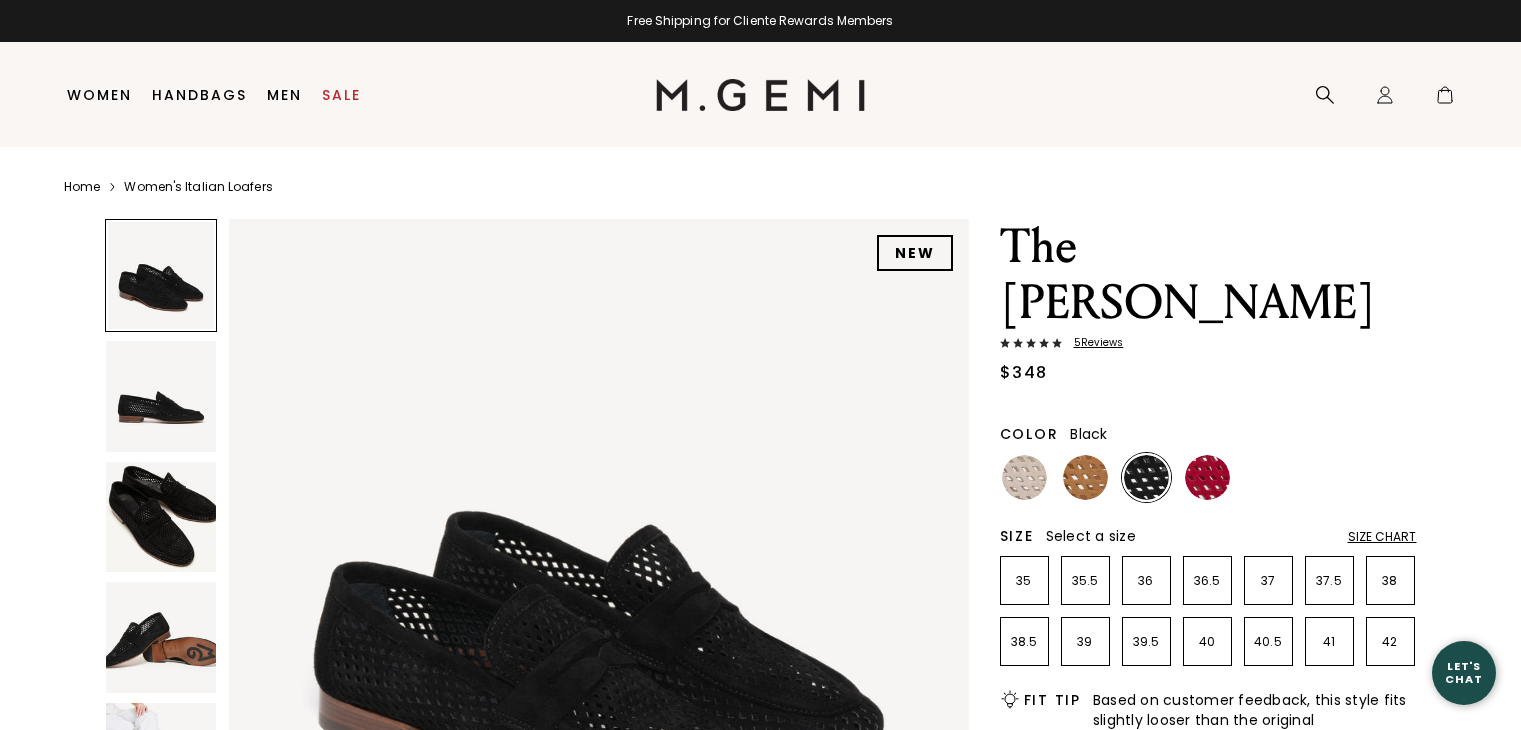 scroll, scrollTop: 0, scrollLeft: 0, axis: both 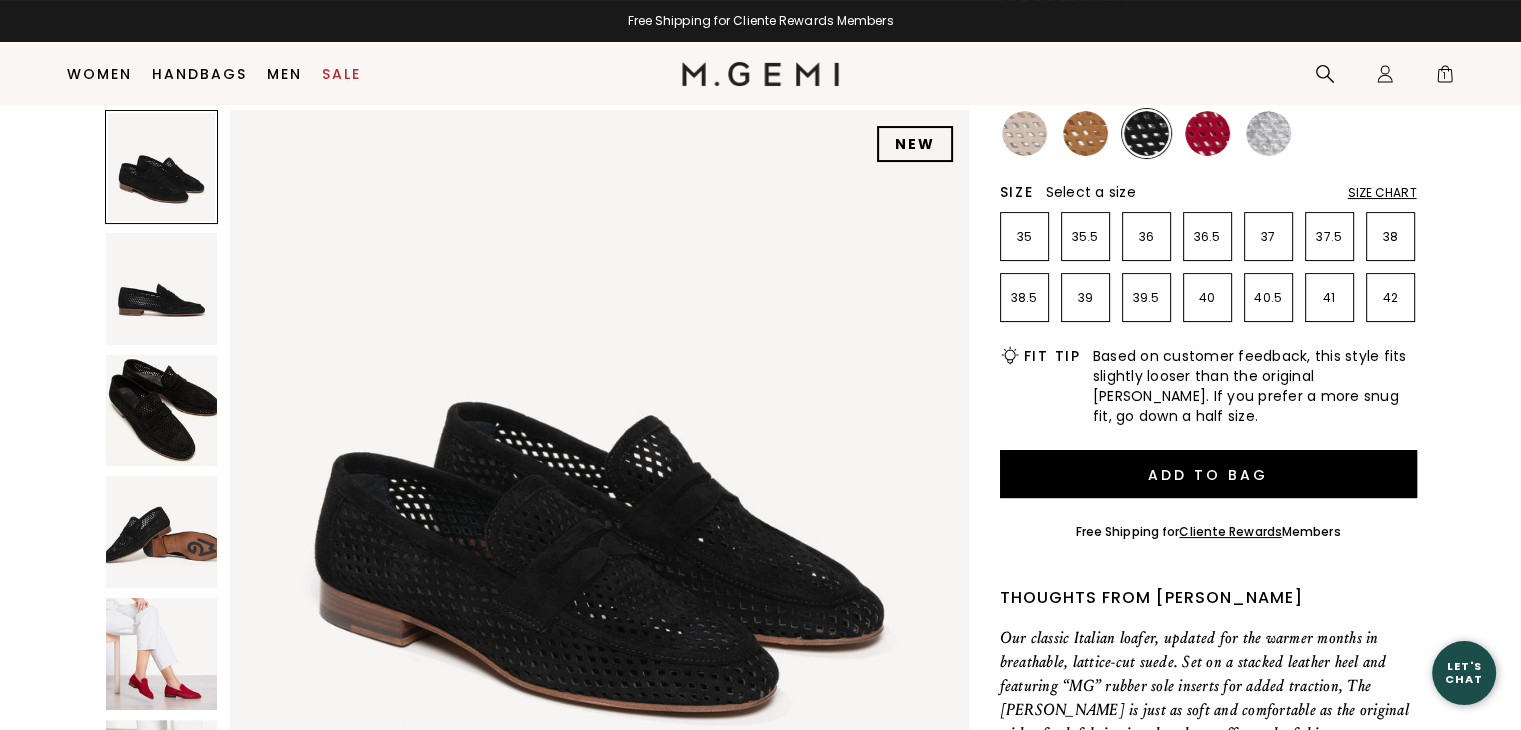 click at bounding box center [162, 654] 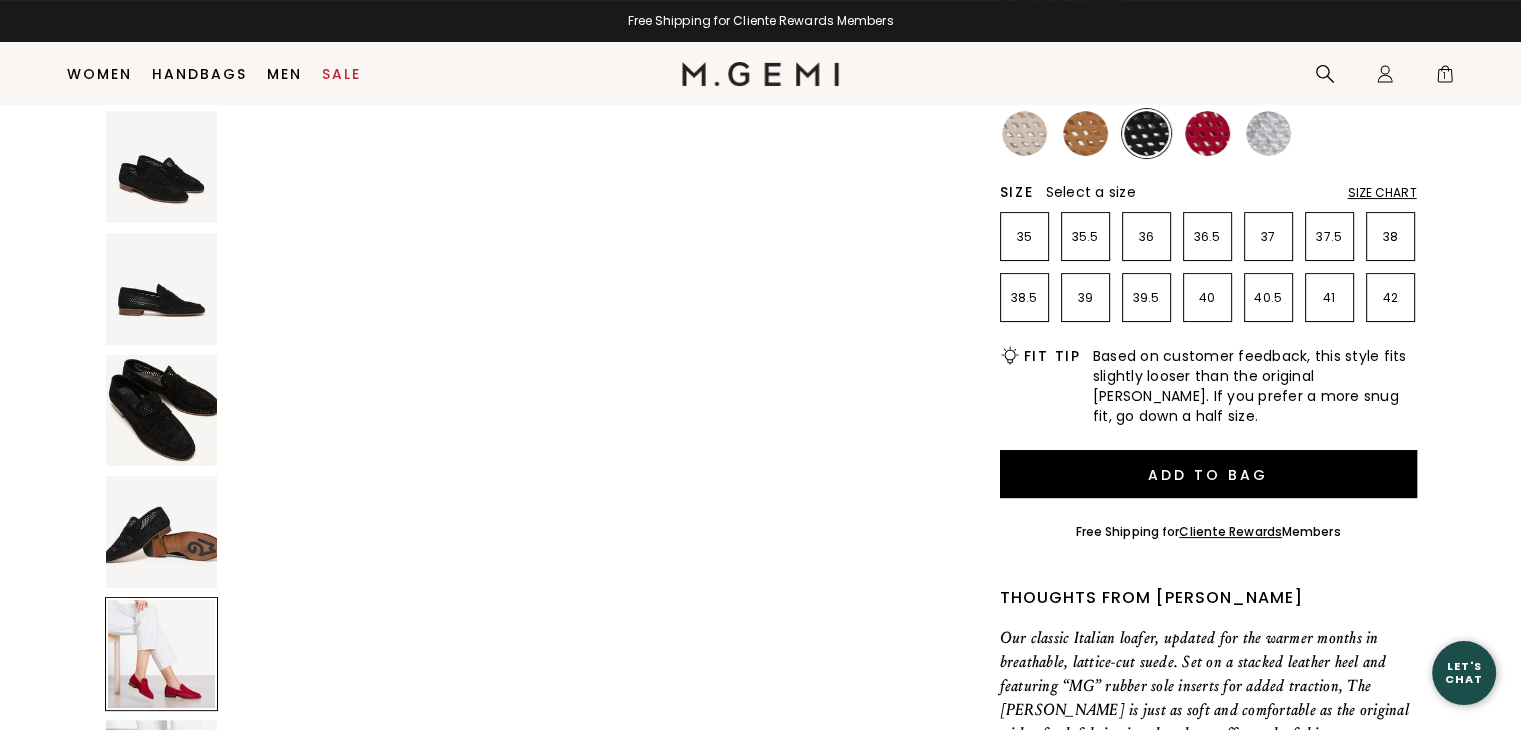 scroll, scrollTop: 2972, scrollLeft: 0, axis: vertical 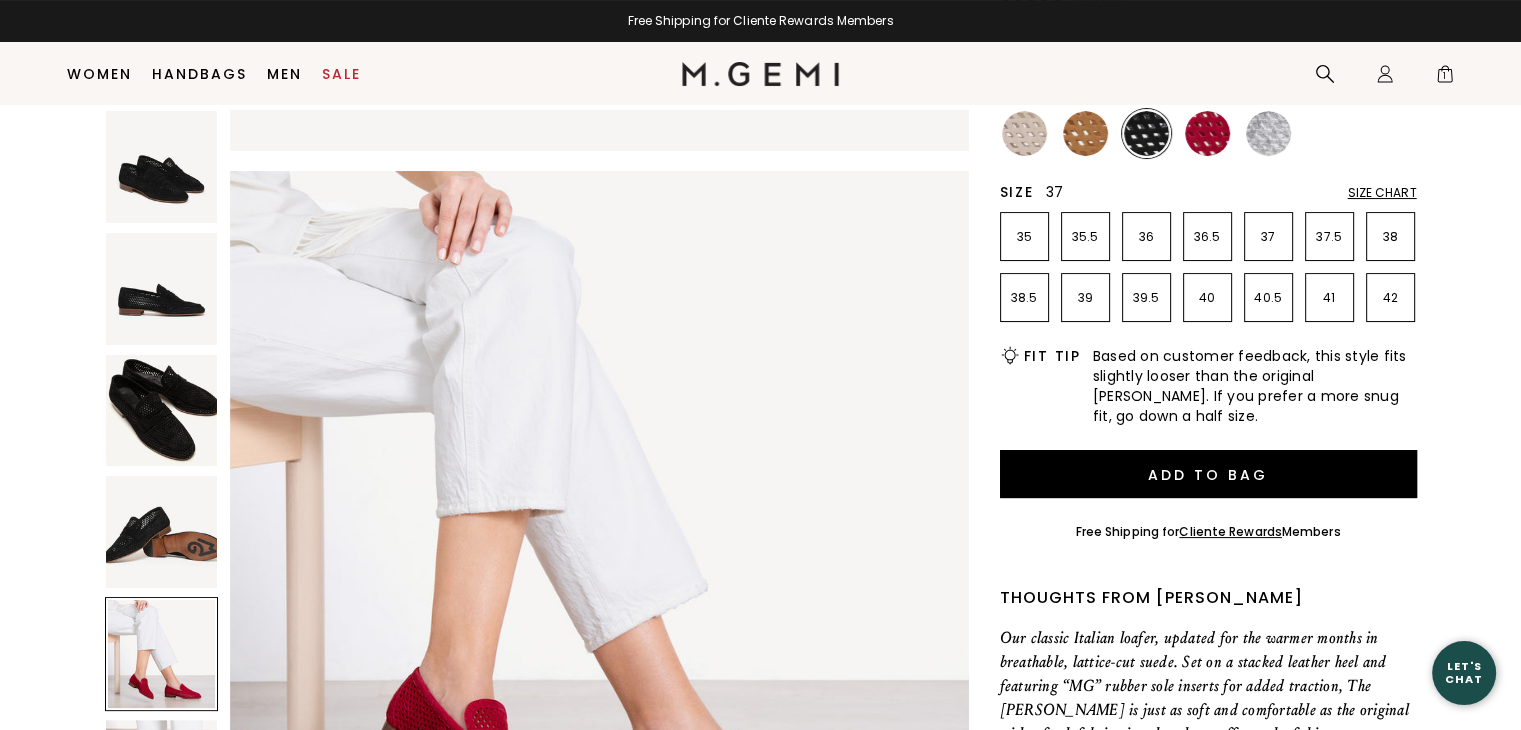 click on "37" at bounding box center [1268, 236] 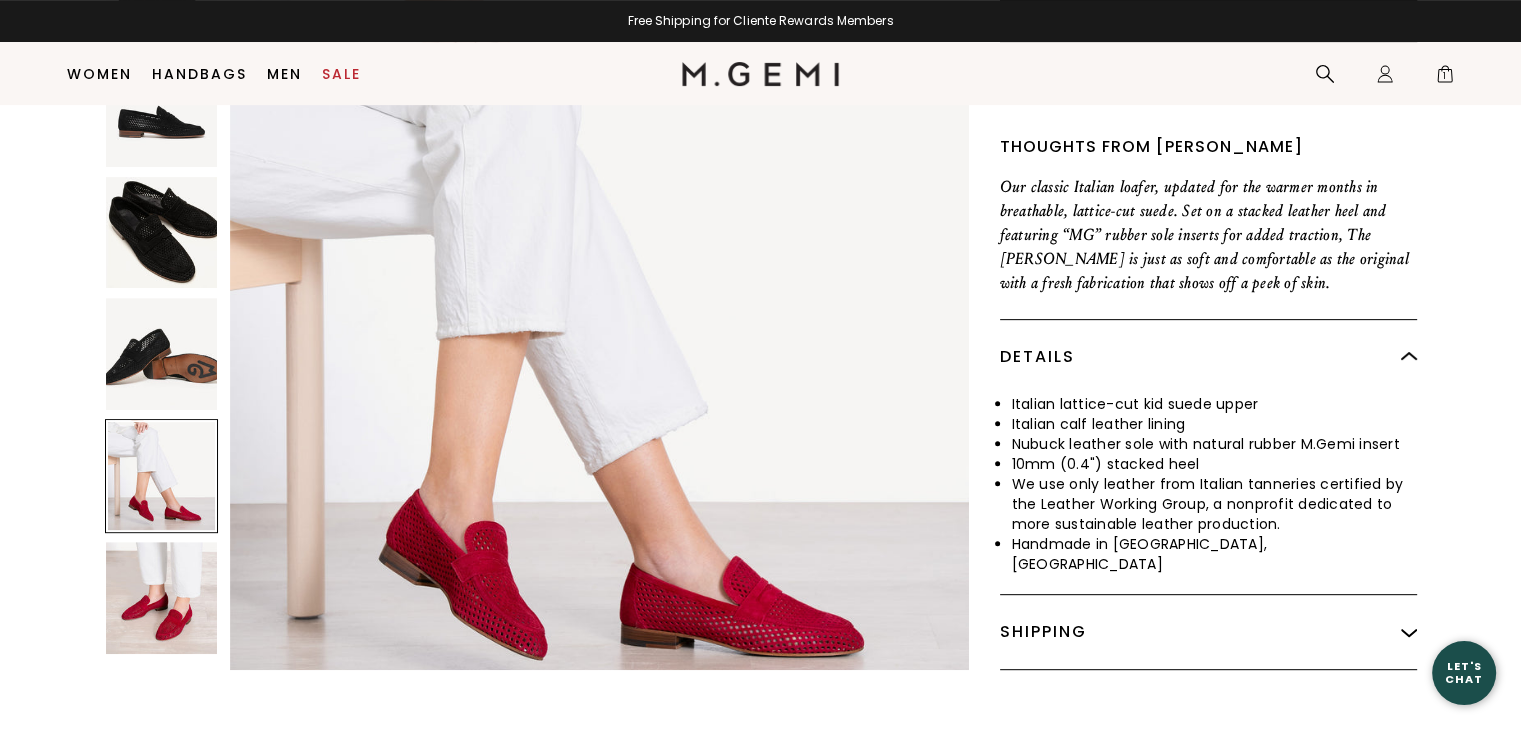 scroll, scrollTop: 634, scrollLeft: 0, axis: vertical 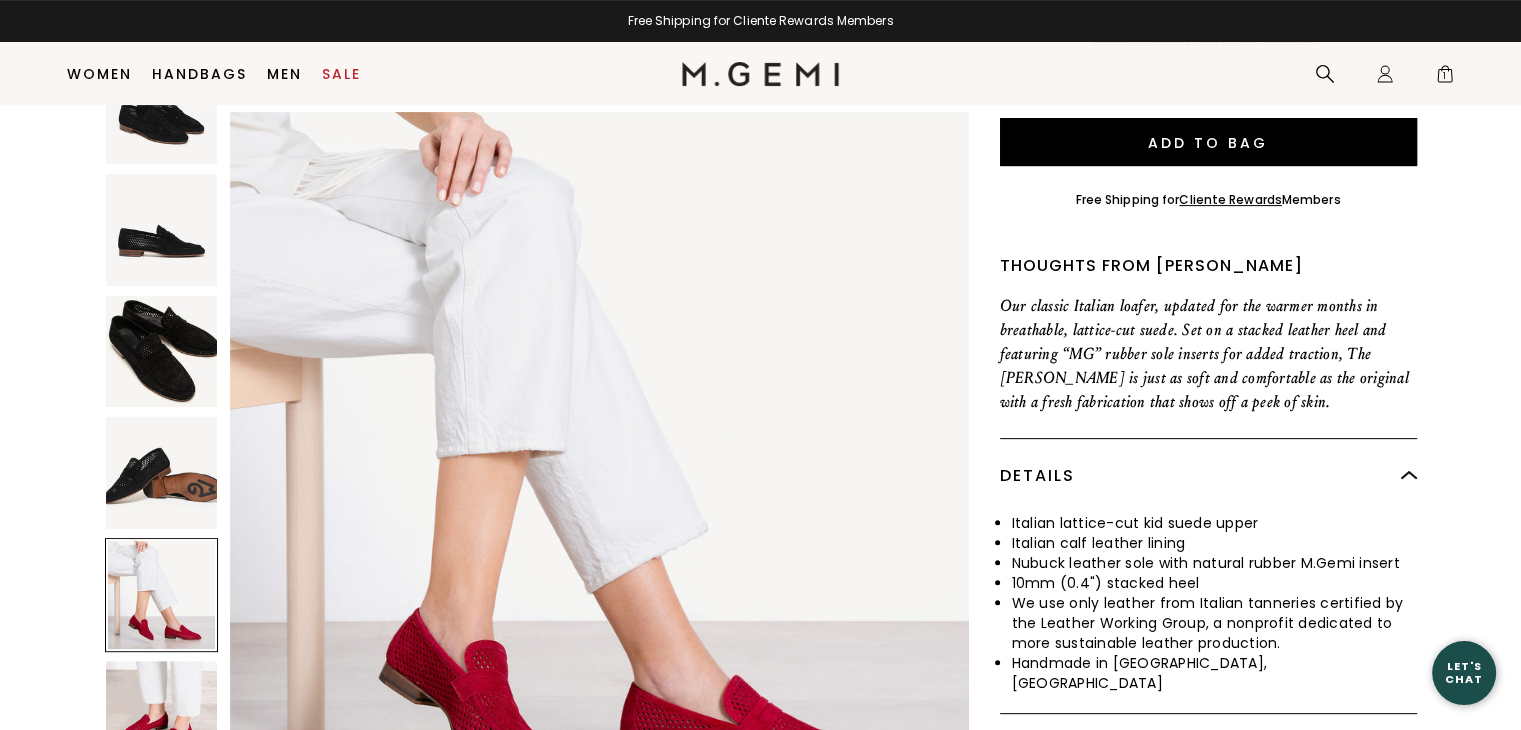 click at bounding box center [162, 352] 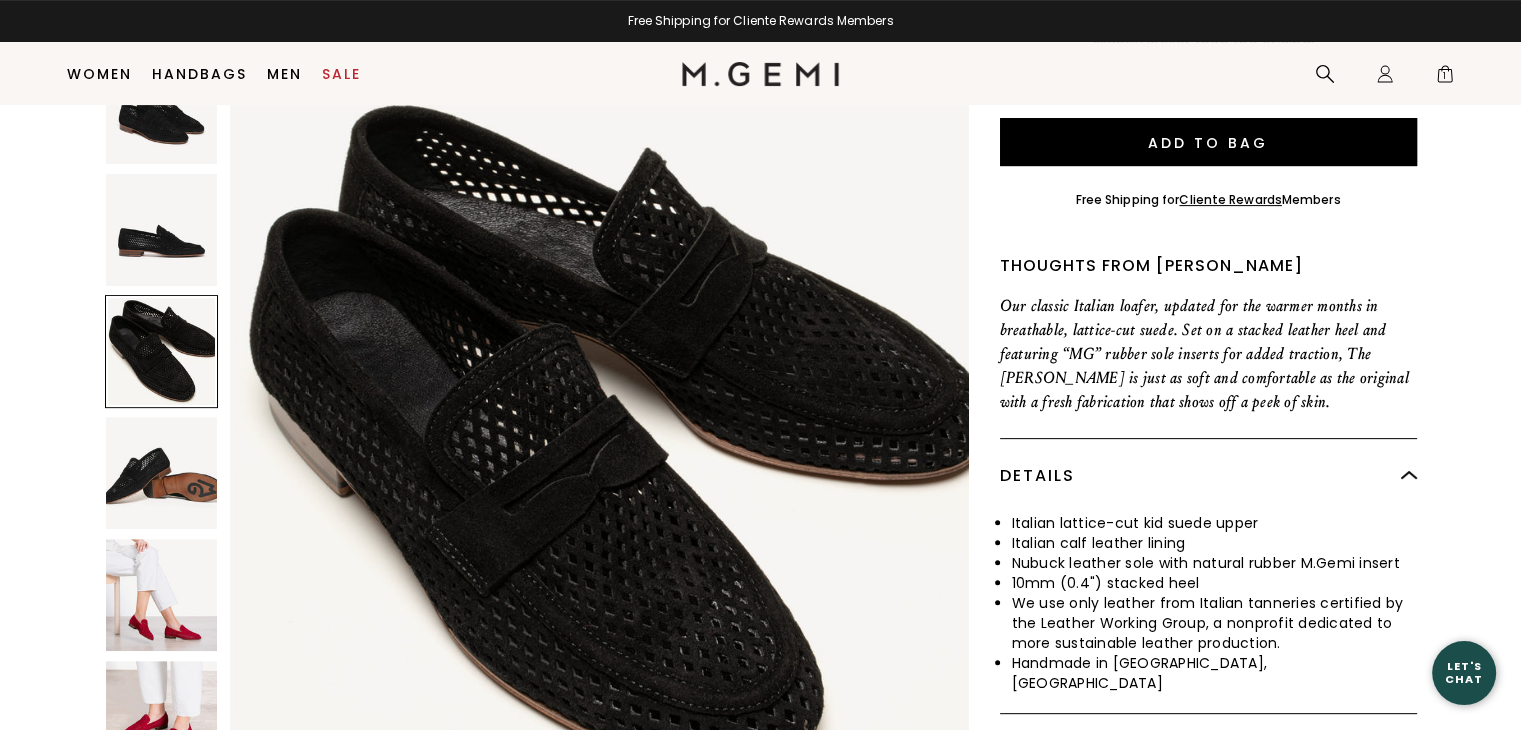 scroll, scrollTop: 1486, scrollLeft: 0, axis: vertical 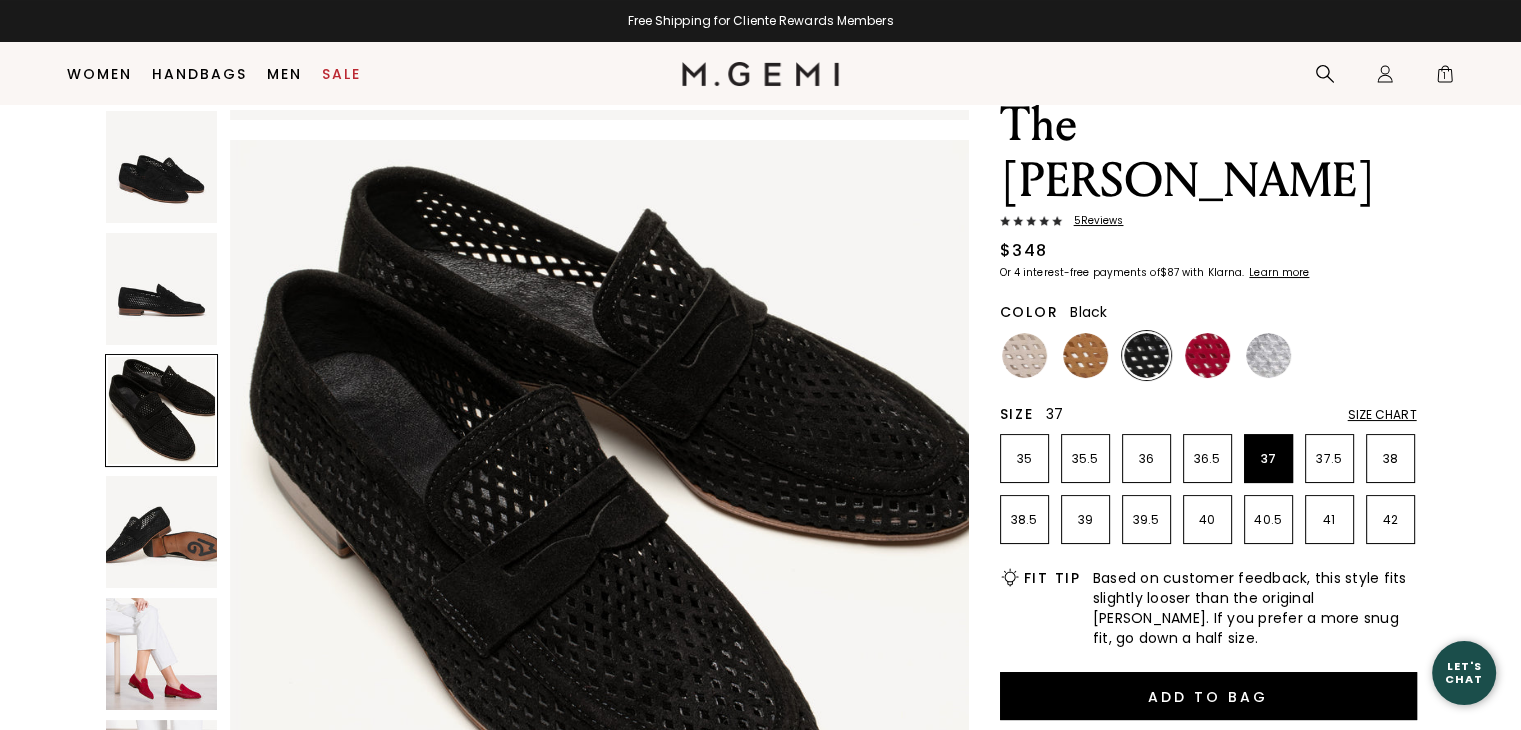 click on "Accessibility Screen-Reader Guide, Feedback, and Issue Reporting | New window
in available credit
Go Back
Skip to content
Free Shipping for Cliente Rewards Members
Icons/20x20/hamburger@2x
Women
Shop All Shoes Essentials" at bounding box center (760, 285) 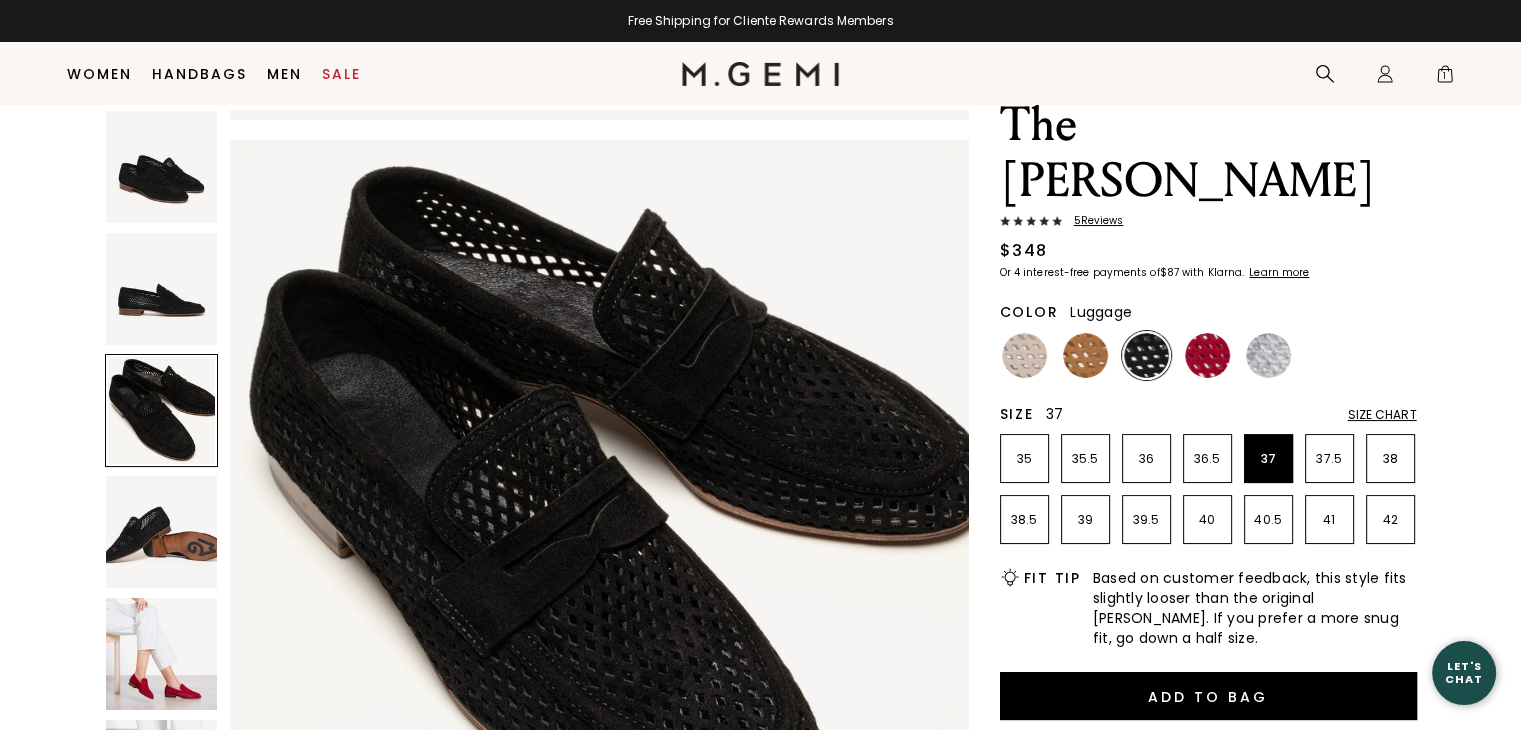 click at bounding box center (1085, 355) 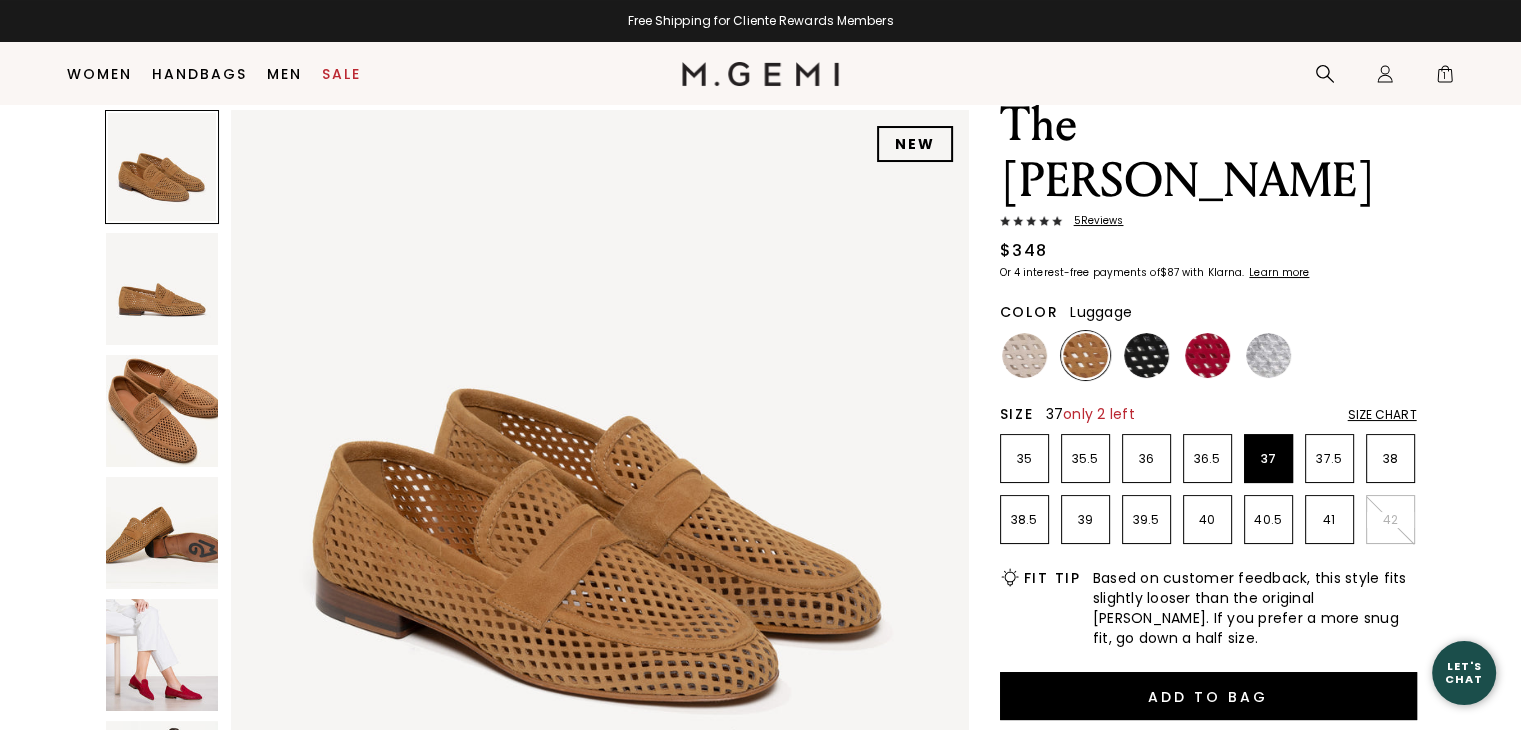 scroll, scrollTop: 0, scrollLeft: 0, axis: both 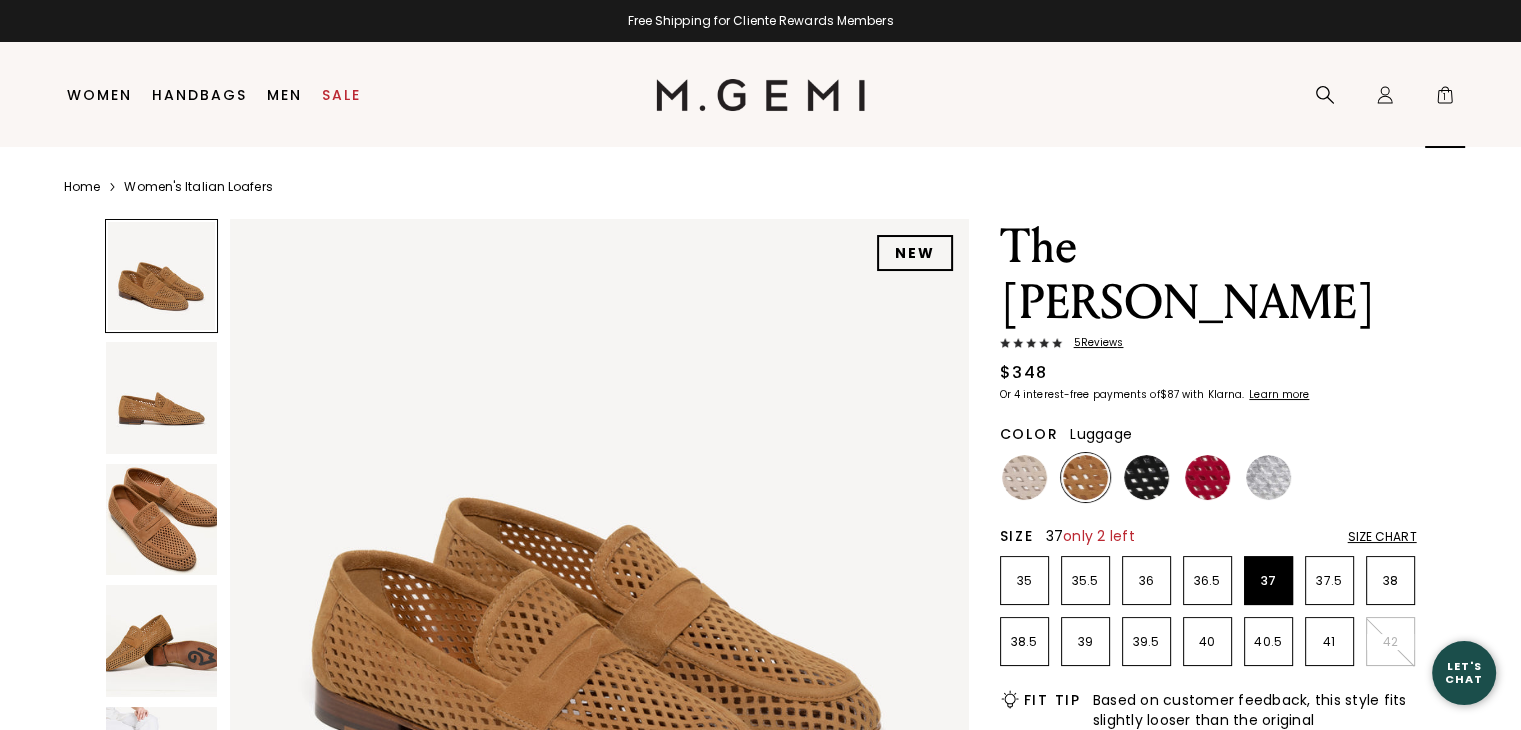 click on "1" at bounding box center (1445, 99) 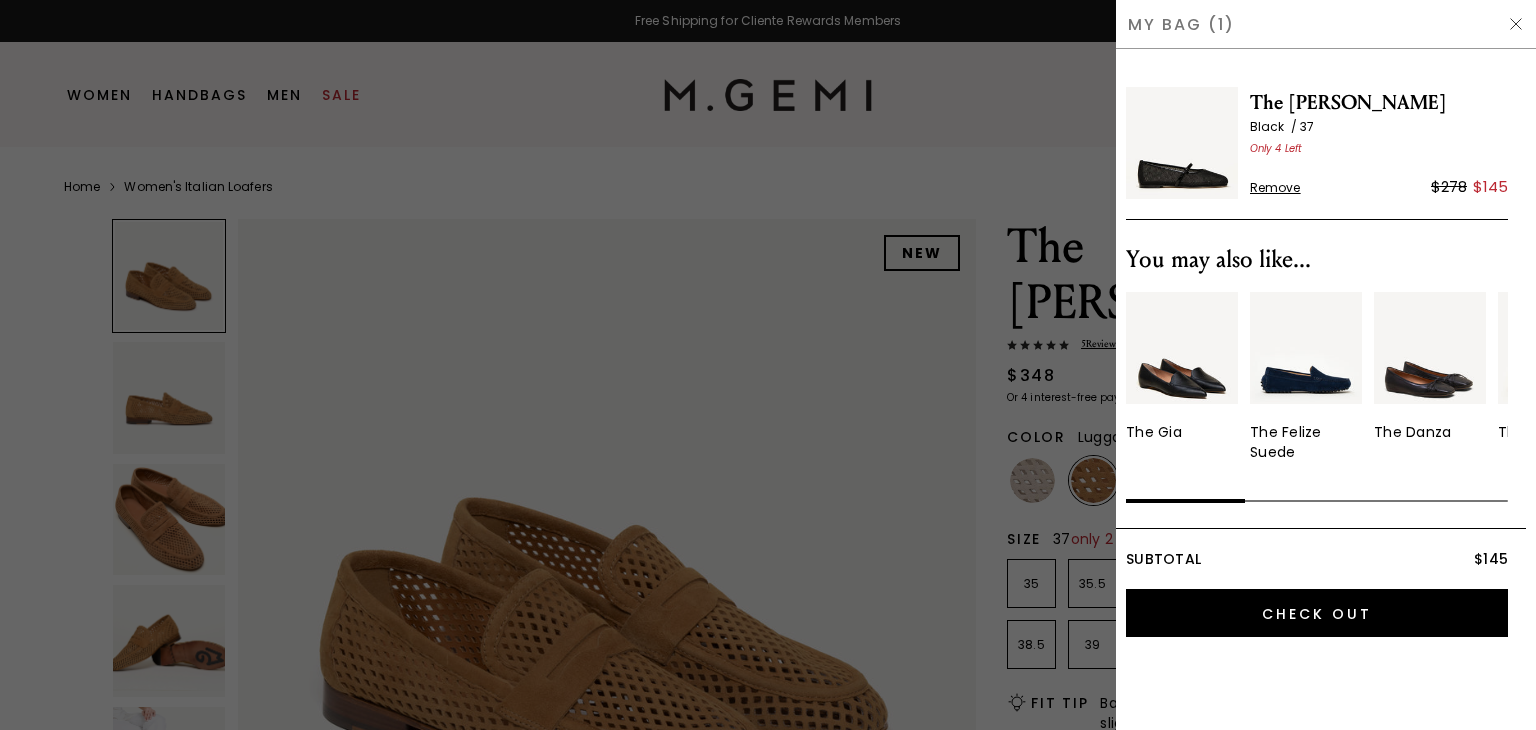 scroll, scrollTop: 0, scrollLeft: 0, axis: both 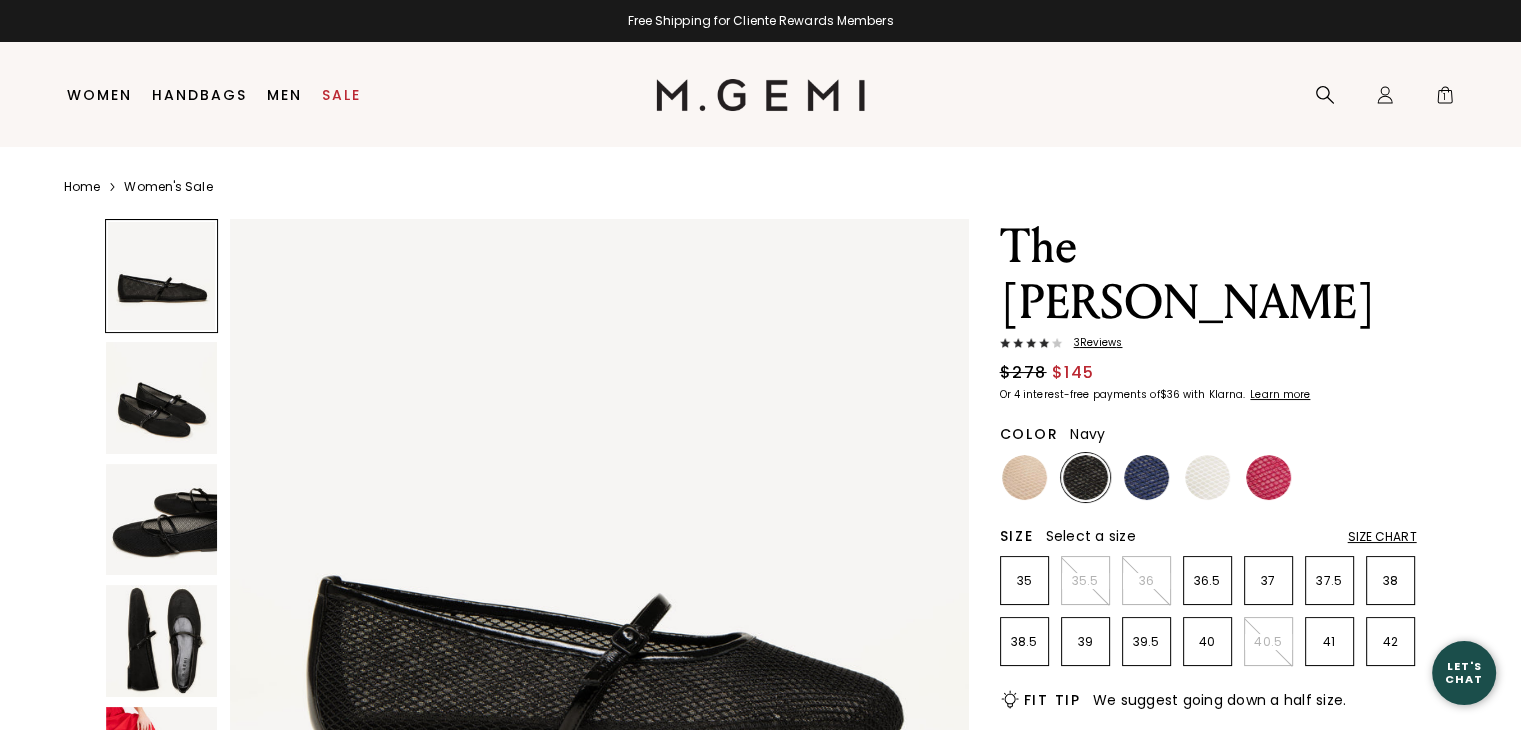 click at bounding box center (1146, 477) 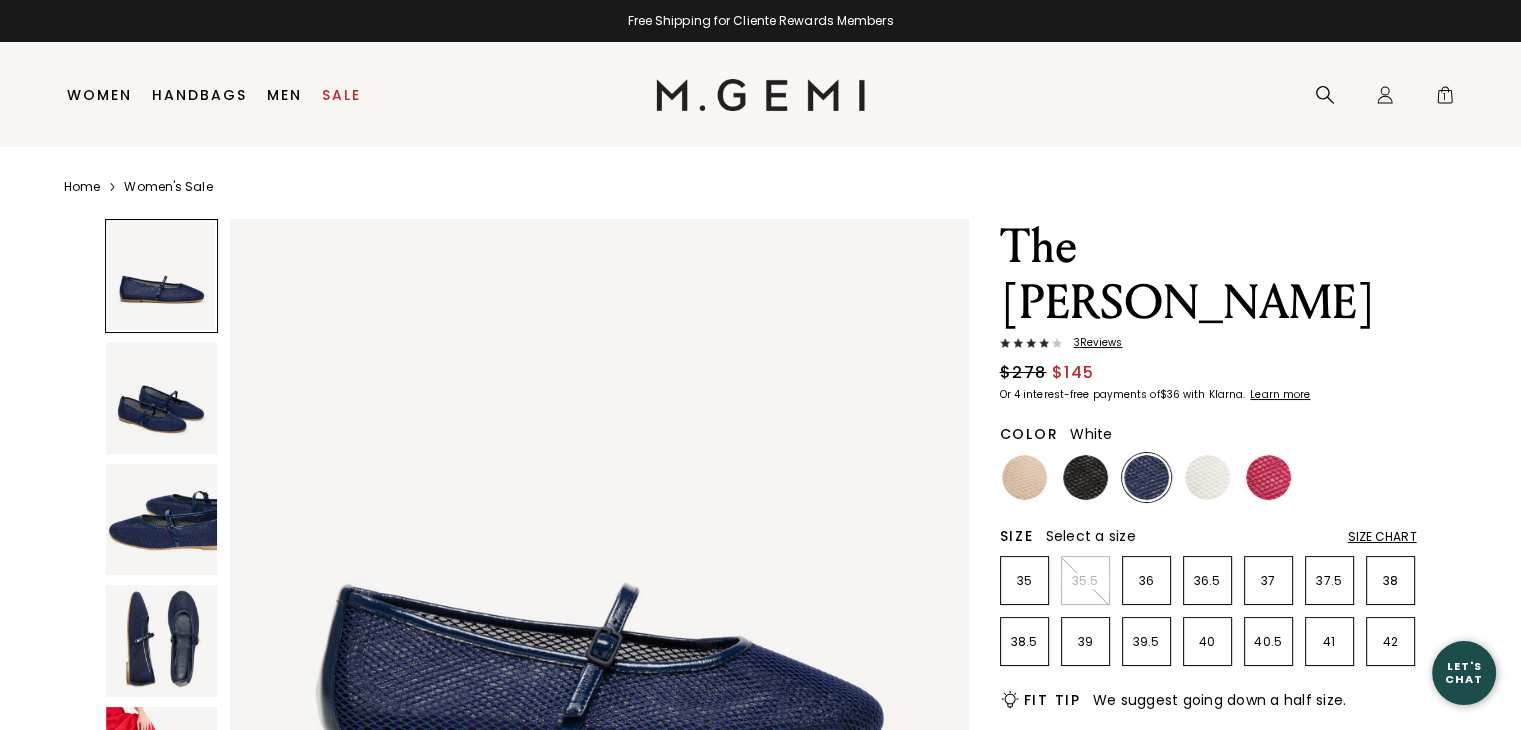 click at bounding box center [1207, 477] 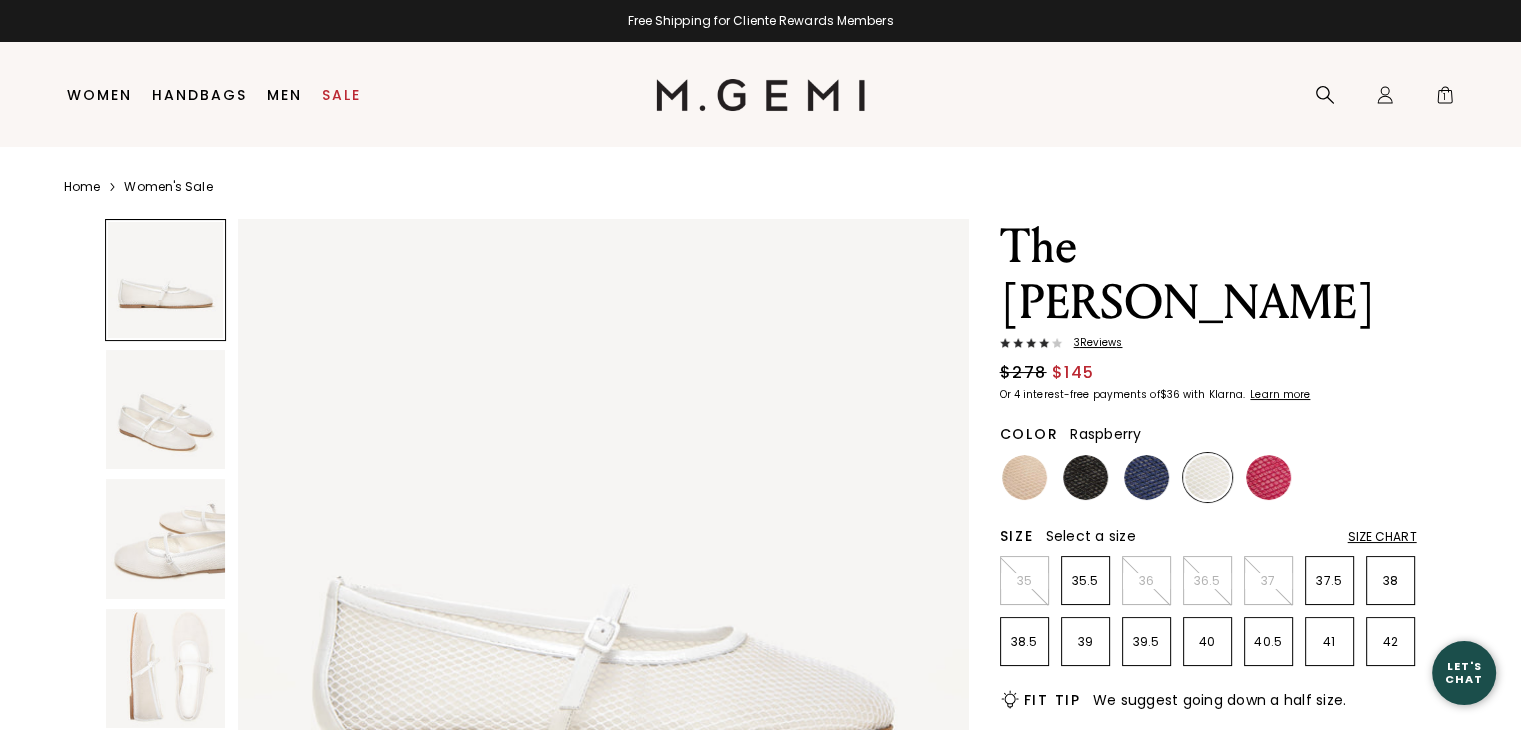 click at bounding box center [1268, 477] 